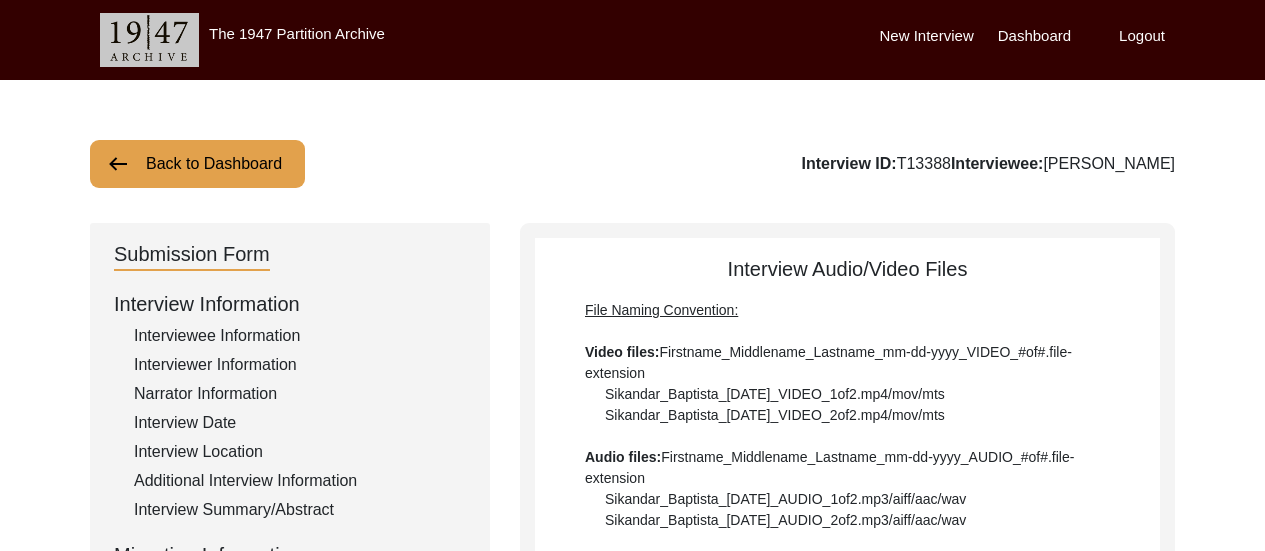 scroll, scrollTop: 555, scrollLeft: 0, axis: vertical 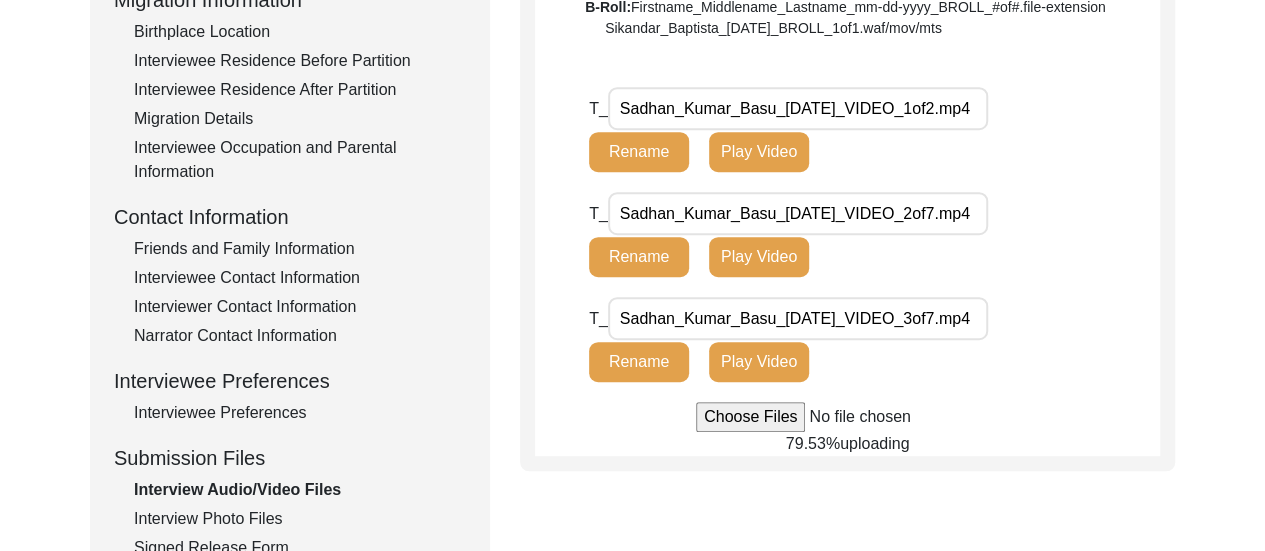 click on "Back to Dashboard  Interview ID:  T13388  Interviewee:  [PERSON_NAME]   Submission Form   Interview Information   Interviewee Information   Interviewer Information   Narrator Information   Interview Date   Interview Location   Additional Interview Information   Interview Summary/Abstract   Migration Information   Birthplace Location   Interviewee Residence Before Partition   Interviewee Residence After Partition   Migration Details   Interviewee Occupation and Parental Information   Contact Information   Friends and Family Information   Interviewee Contact Information   Interviewer Contact Information   Narrator Contact Information   Interviewee Preferences   Interviewee Preferences   Submission Files   Interview Audio/Video Files   Interview Photo Files   Signed Release Form   Other Files   Interview Audio/Video Files  File Naming Convention: Video files:  Firstname_Middlename_Lastname_mm-dd-yyyy_VIDEO_#of#.file-extension  Sikandar_Baptista_[DATE]_VIDEO_1of2.mp4/mov/mts  Audio files: B-Roll: T_ T_" 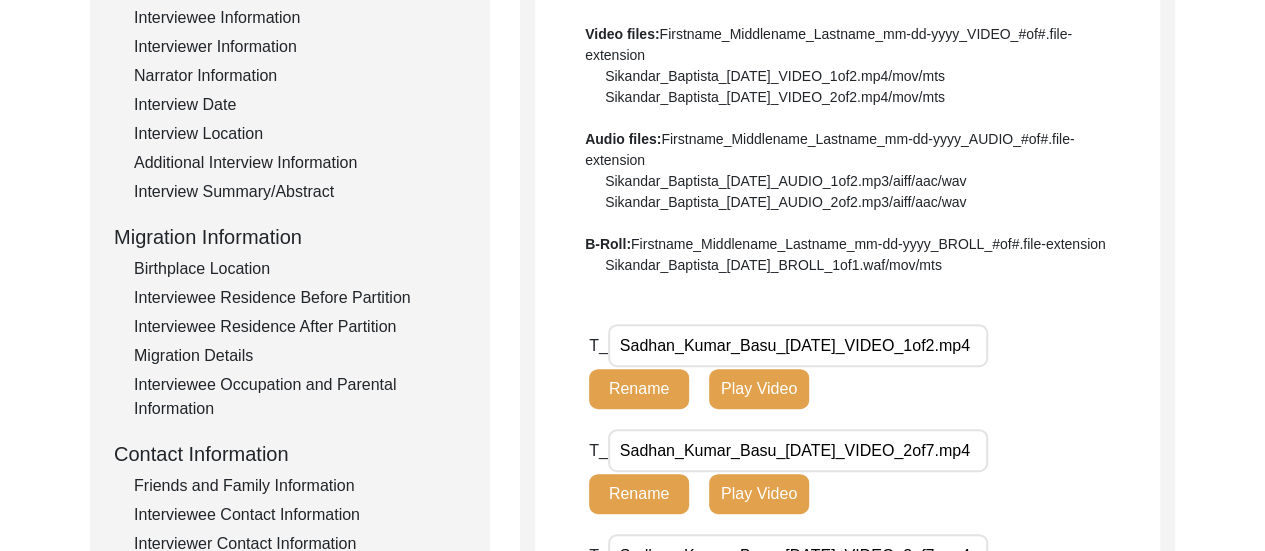 scroll, scrollTop: 315, scrollLeft: 0, axis: vertical 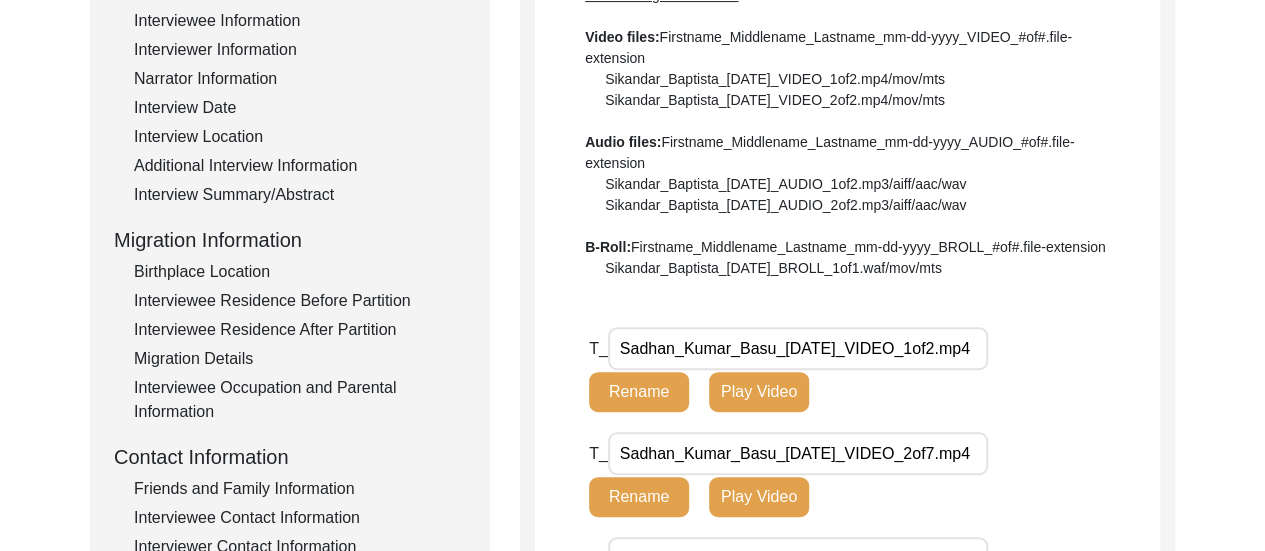 click on "Sadhan_Kumar_Basu_[DATE]_VIDEO_1of2.mp4" at bounding box center (798, 348) 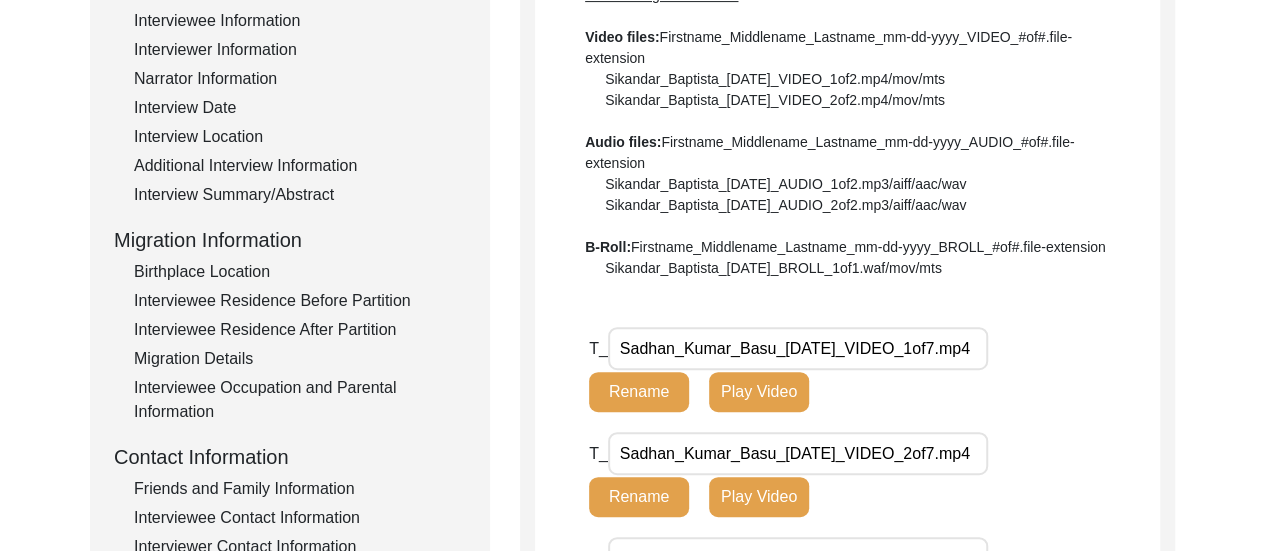 type on "Sadhan_Kumar_Basu_[DATE]_VIDEO_1of7.mp4" 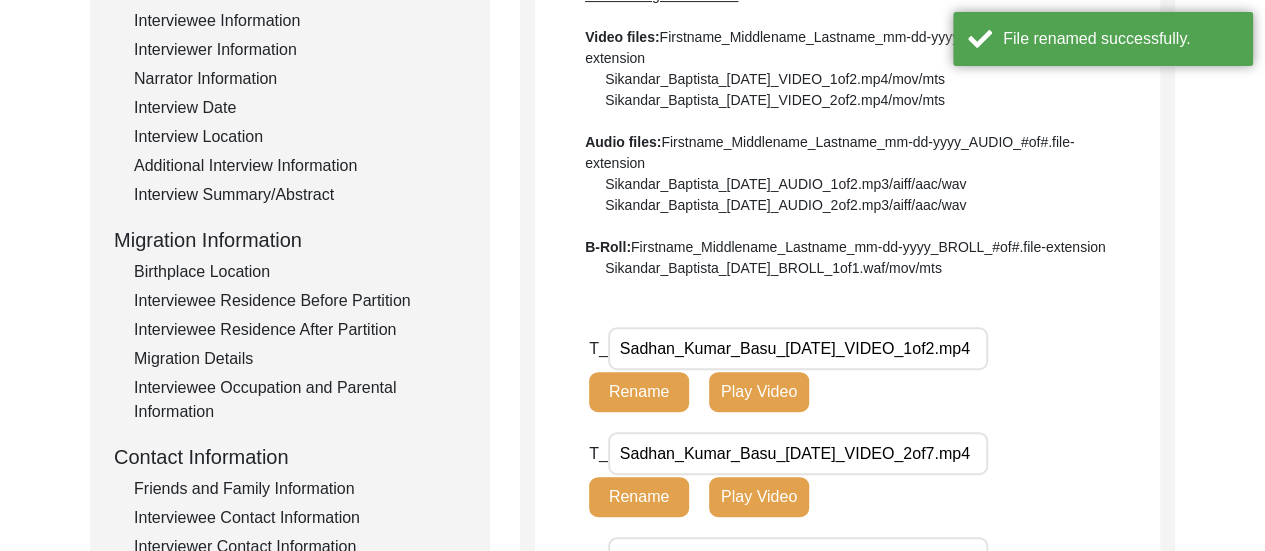 click on "Rename" 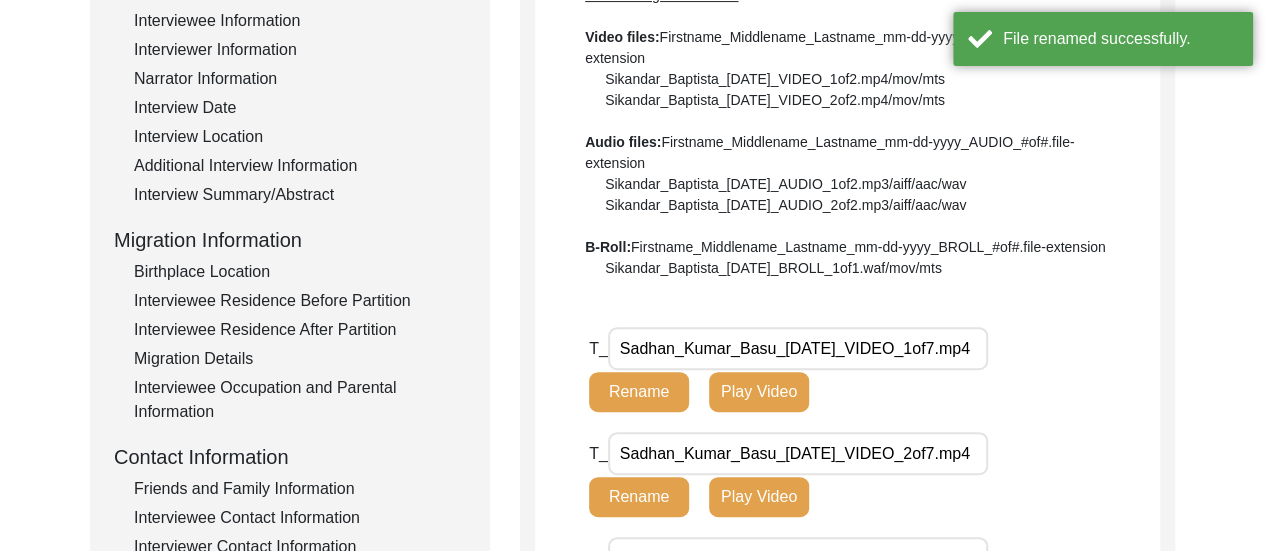 type on "Sadhan_Kumar_Basu_06-17-2025_VIDEO_1of7.mp4" 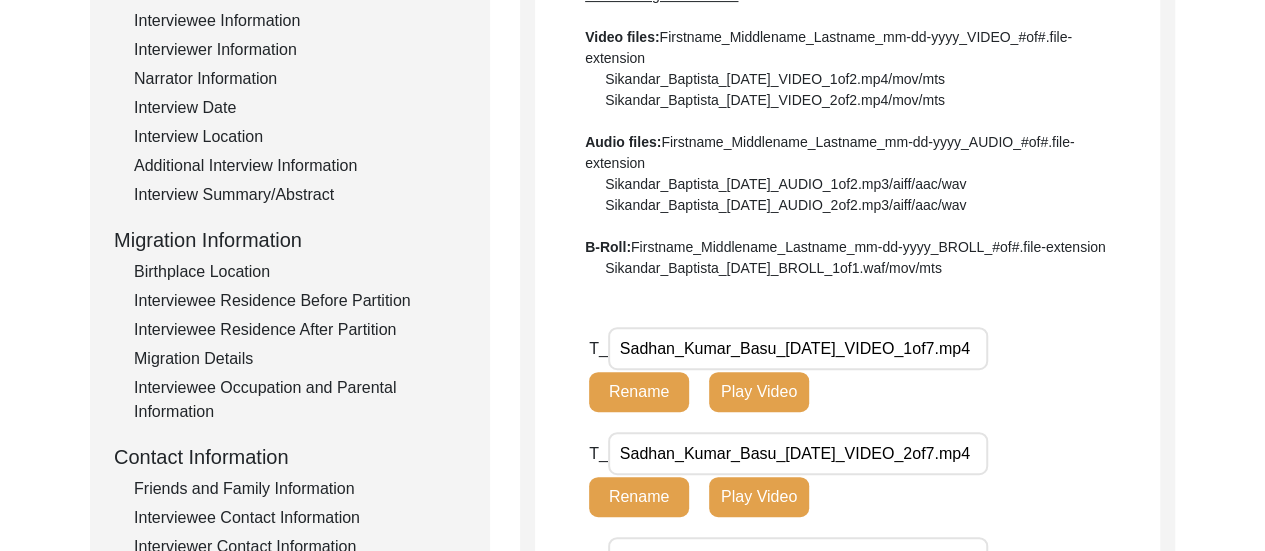 click on "Rename" 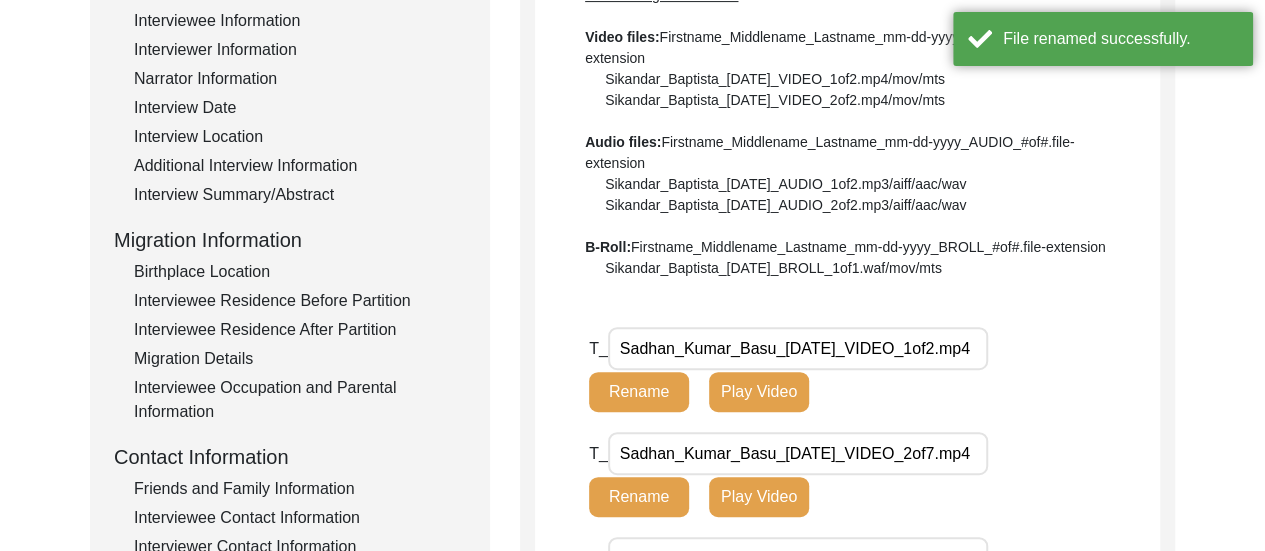 click on "Rename" 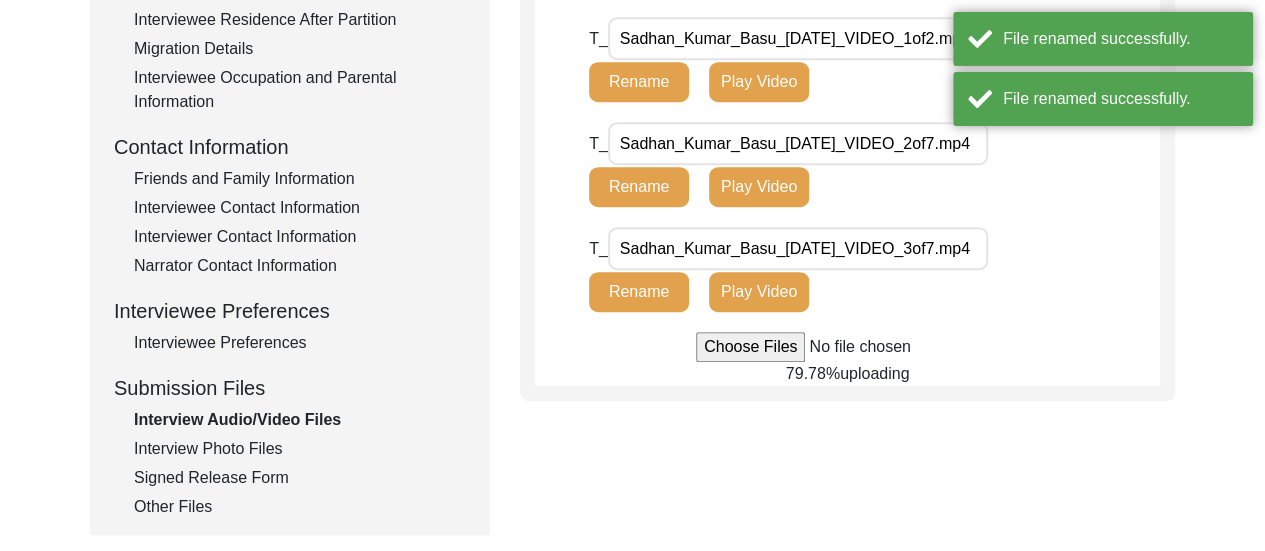 scroll, scrollTop: 572, scrollLeft: 0, axis: vertical 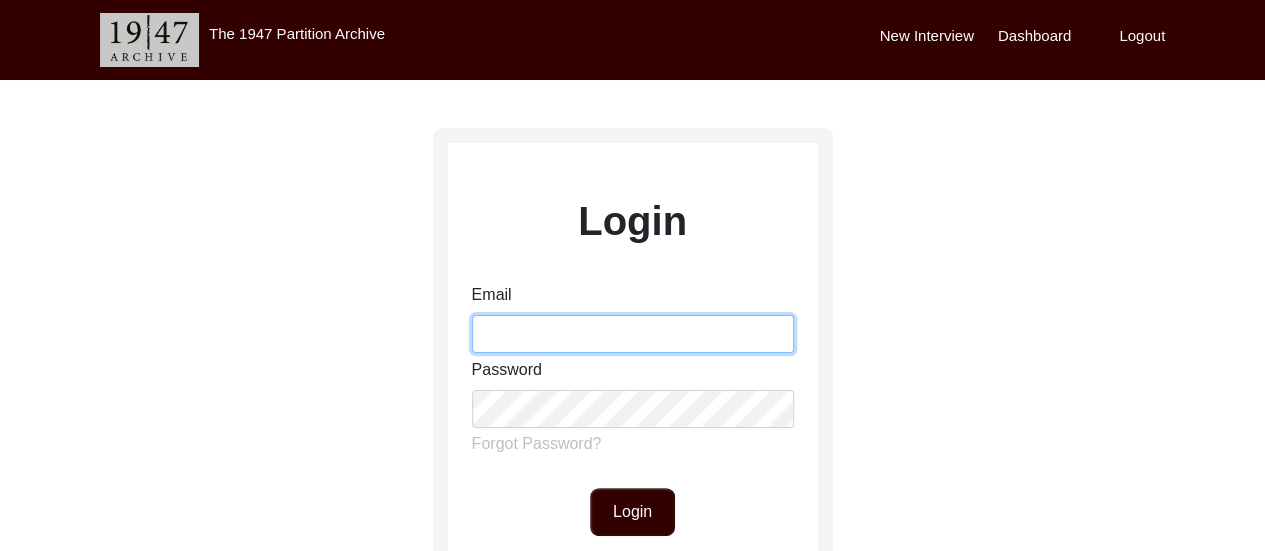 click on "Email" at bounding box center [633, 334] 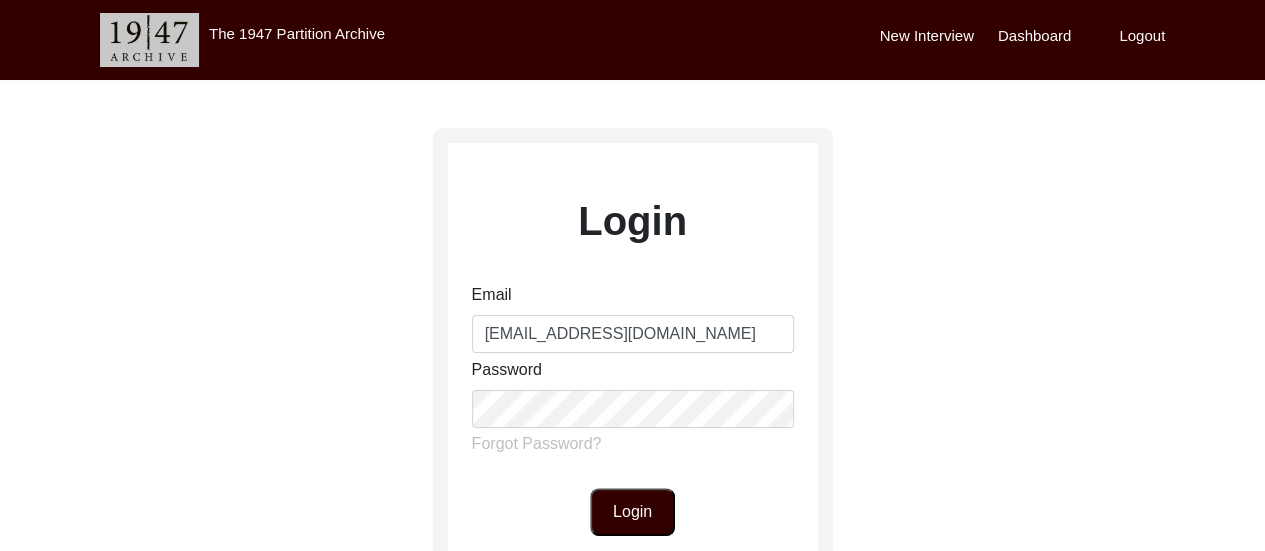 click on "Login" 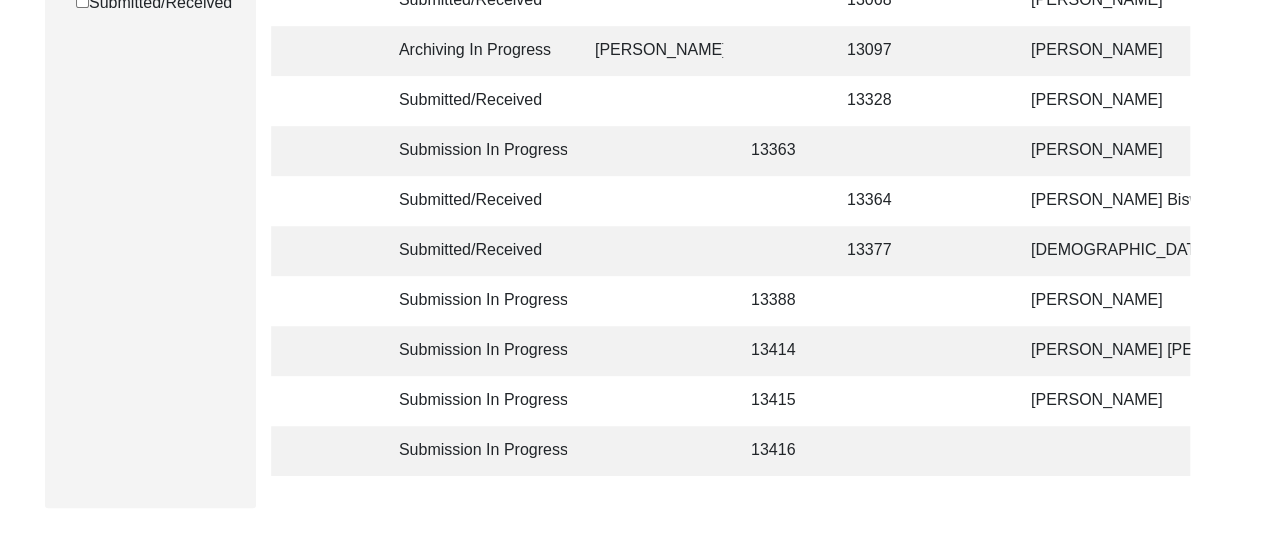 scroll, scrollTop: 439, scrollLeft: 0, axis: vertical 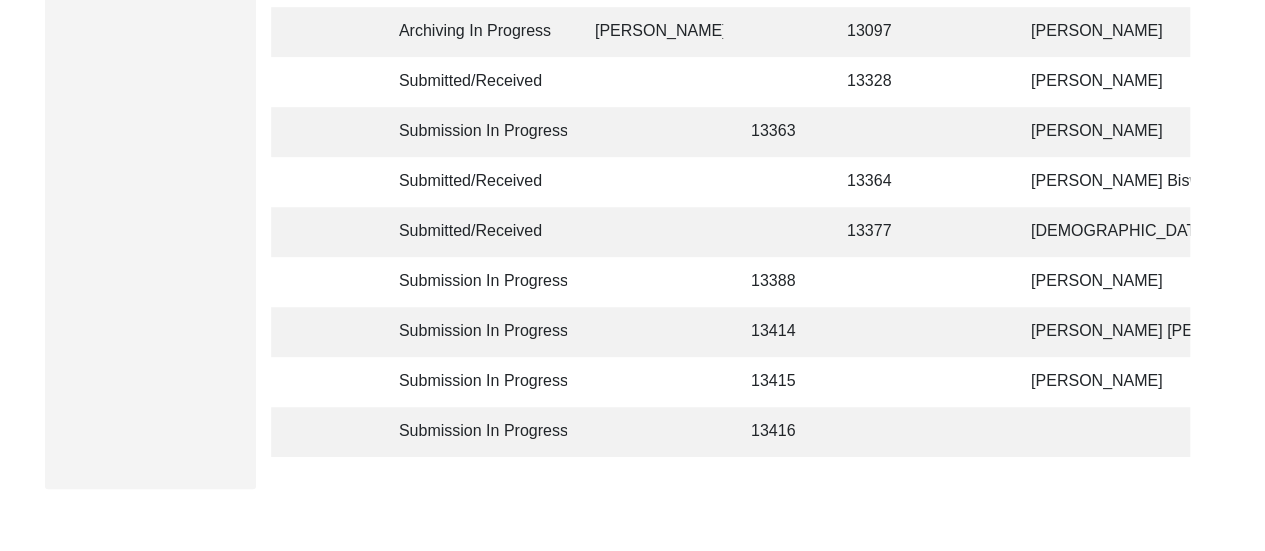 click 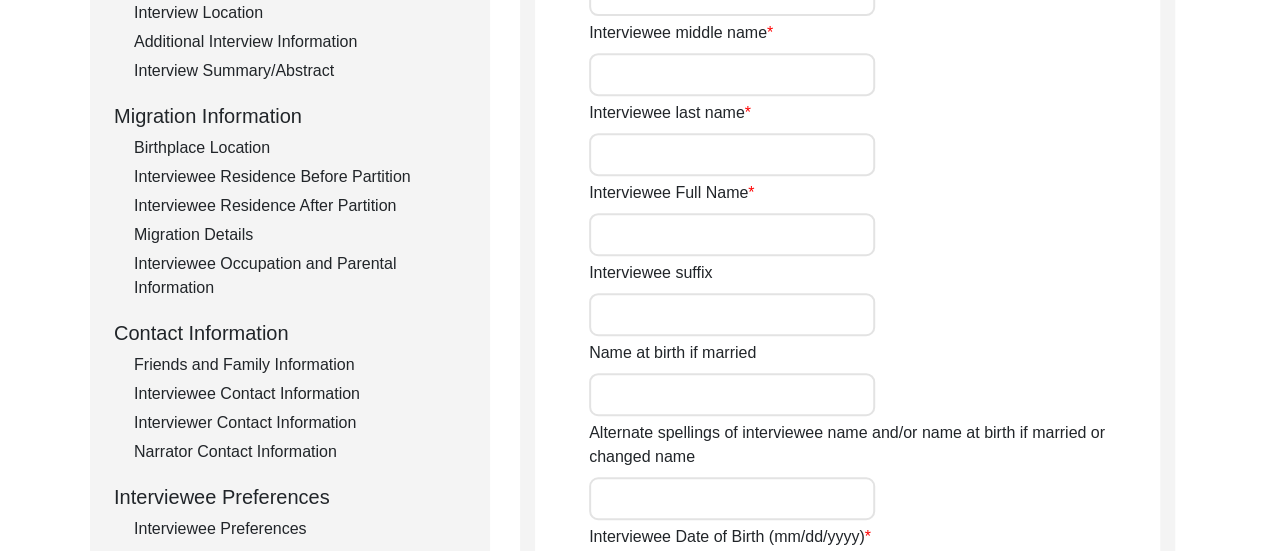 type on "Ramesh" 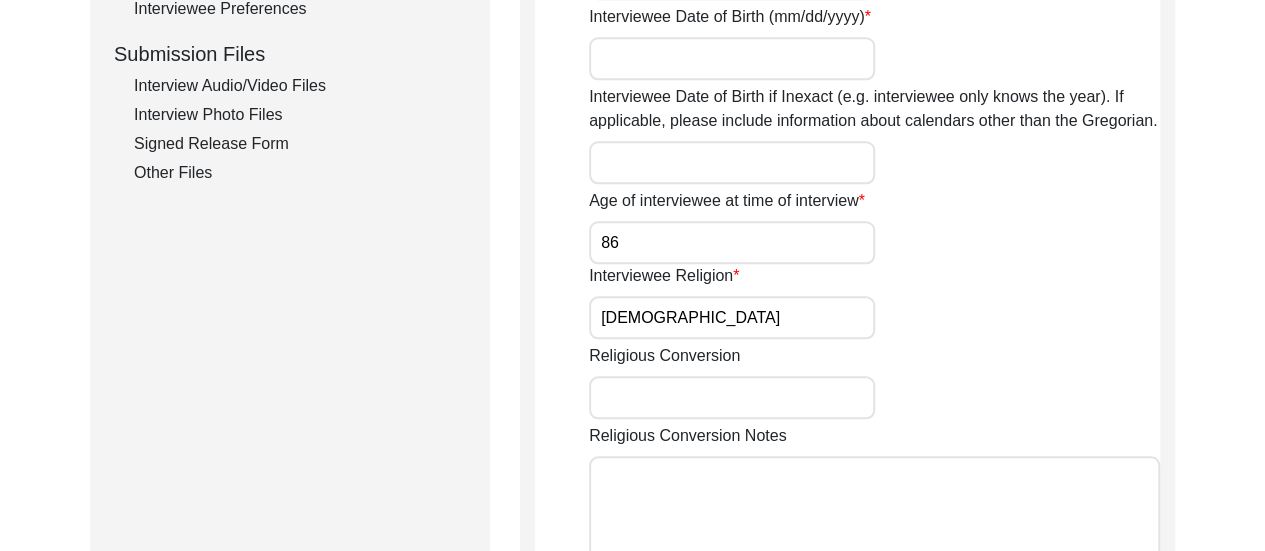 scroll, scrollTop: 919, scrollLeft: 0, axis: vertical 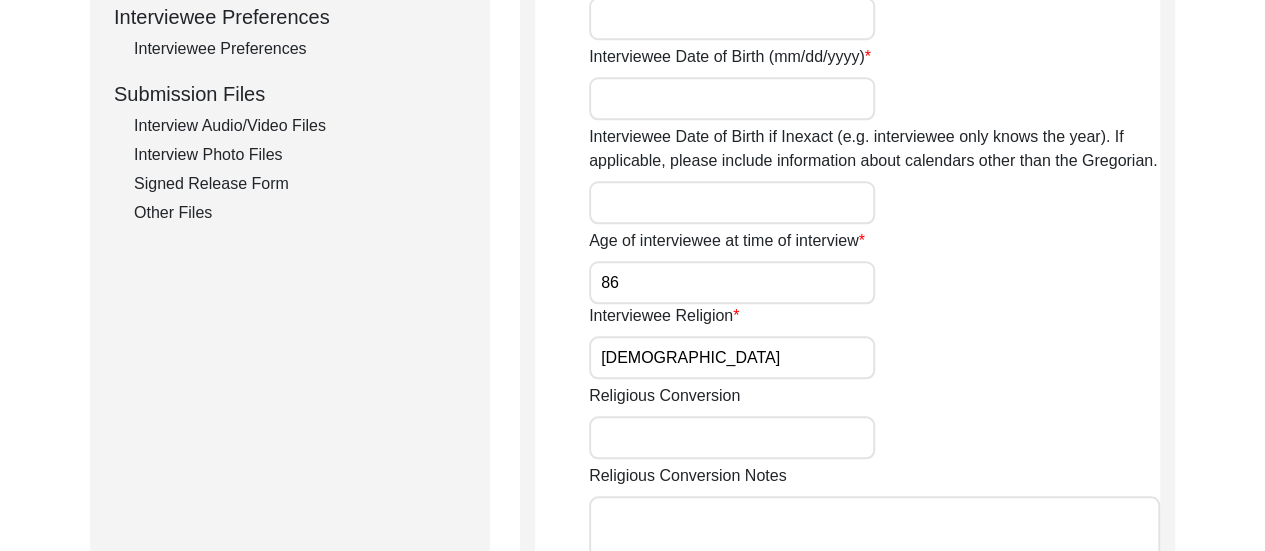 click on "Interviewee Date of Birth (mm/dd/yyyy)" at bounding box center [732, 98] 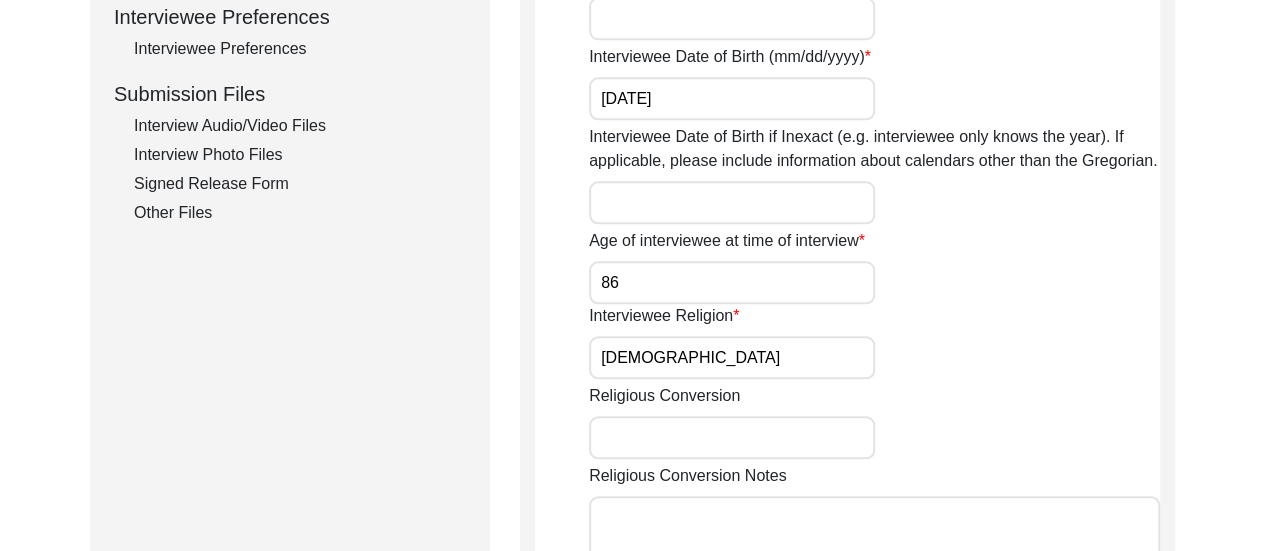 type on "[DATE]" 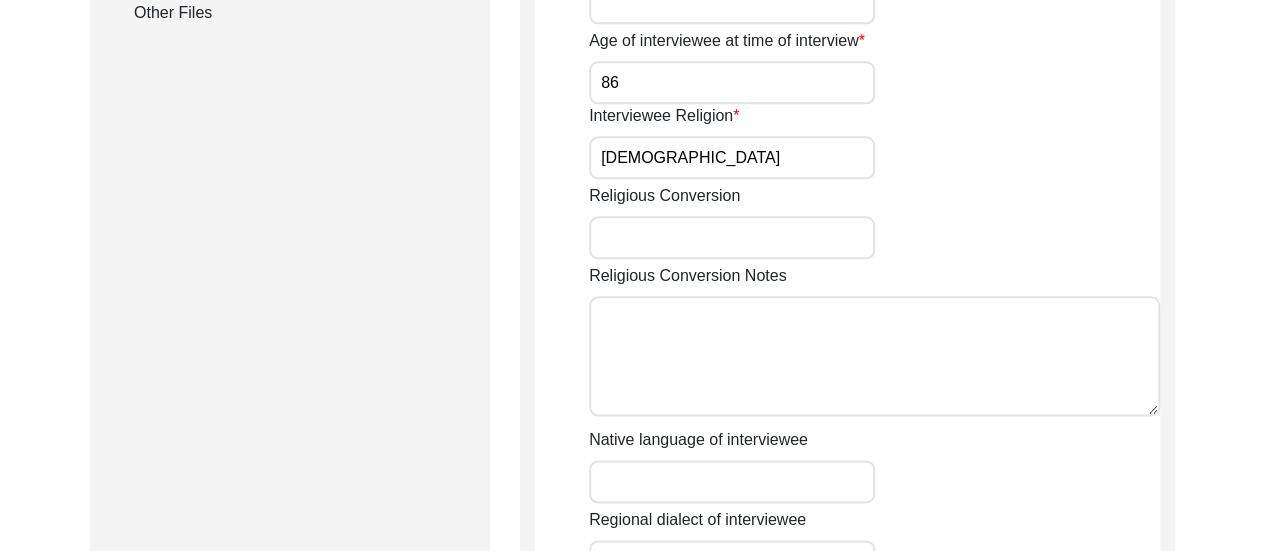 scroll, scrollTop: 1079, scrollLeft: 0, axis: vertical 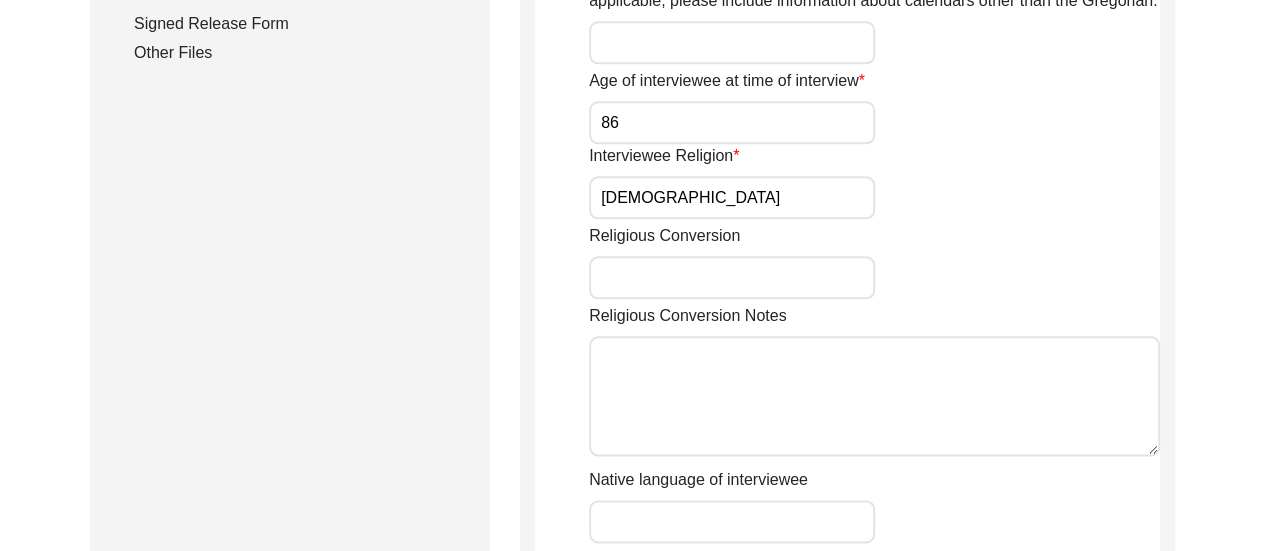 click on "86" at bounding box center (732, 122) 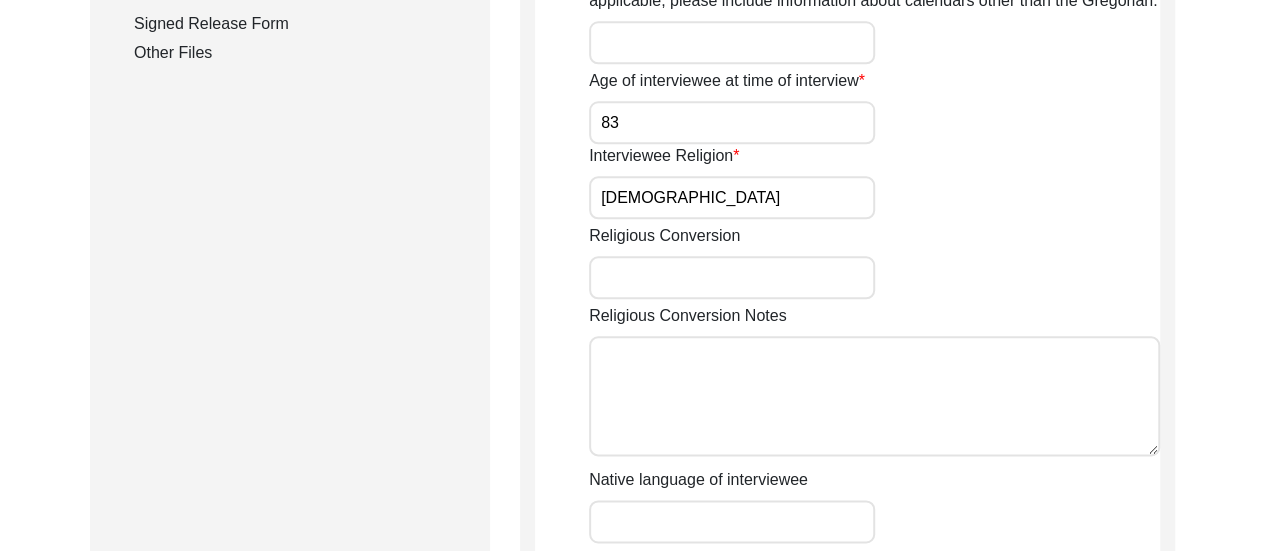 type on "83" 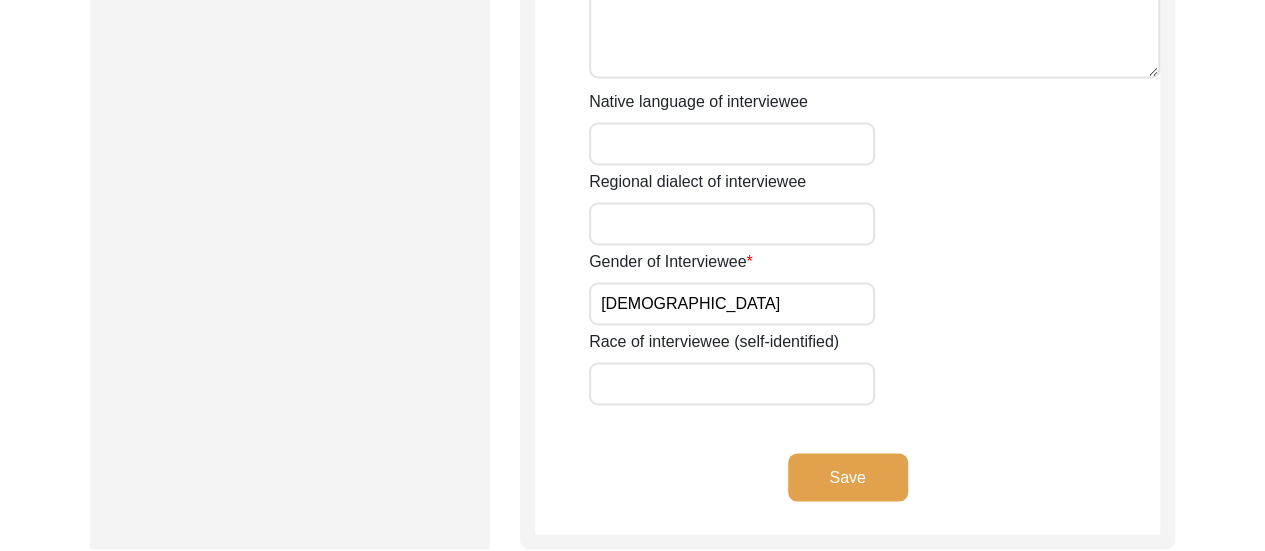 scroll, scrollTop: 1479, scrollLeft: 0, axis: vertical 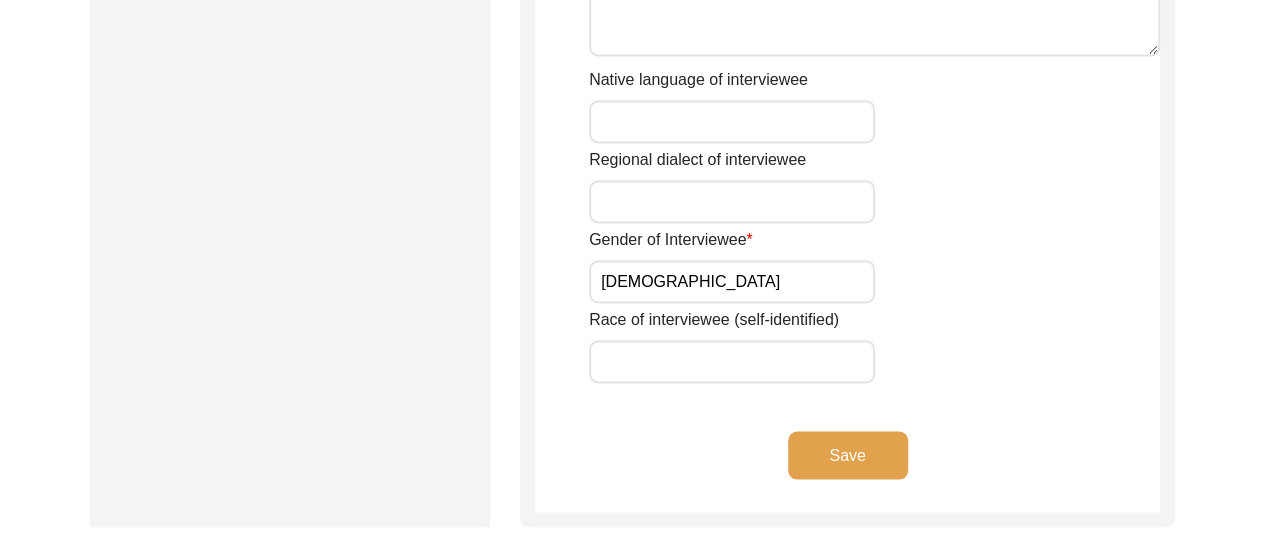 click on "Native language of interviewee" at bounding box center (732, 121) 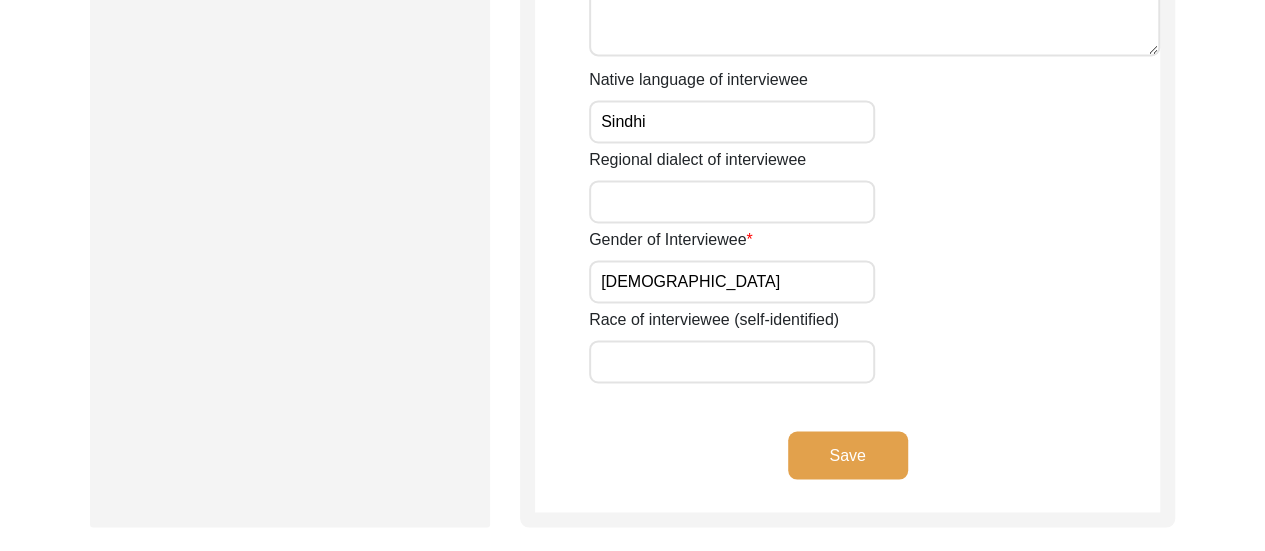 type on "Sindhi" 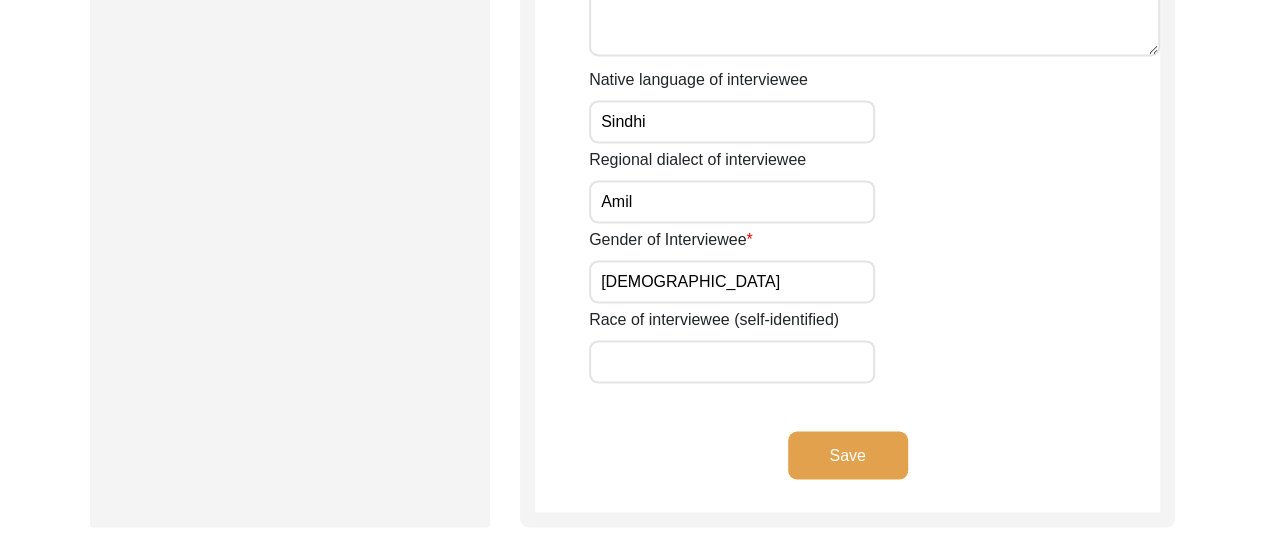 type on "Amil" 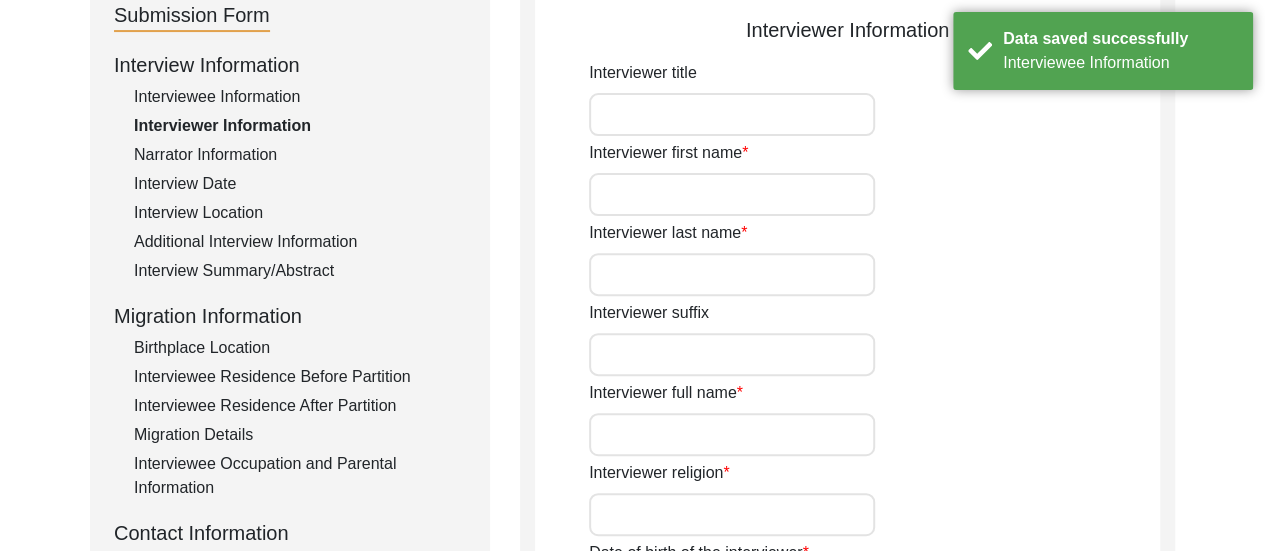 scroll, scrollTop: 199, scrollLeft: 0, axis: vertical 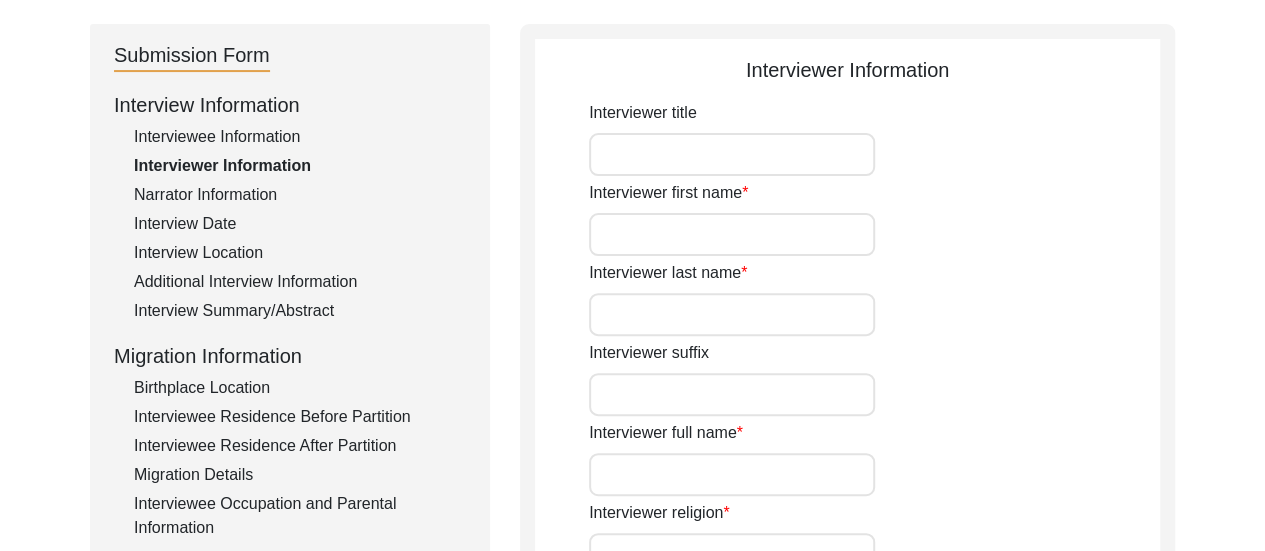 click on "Interviewer first name" at bounding box center (732, 234) 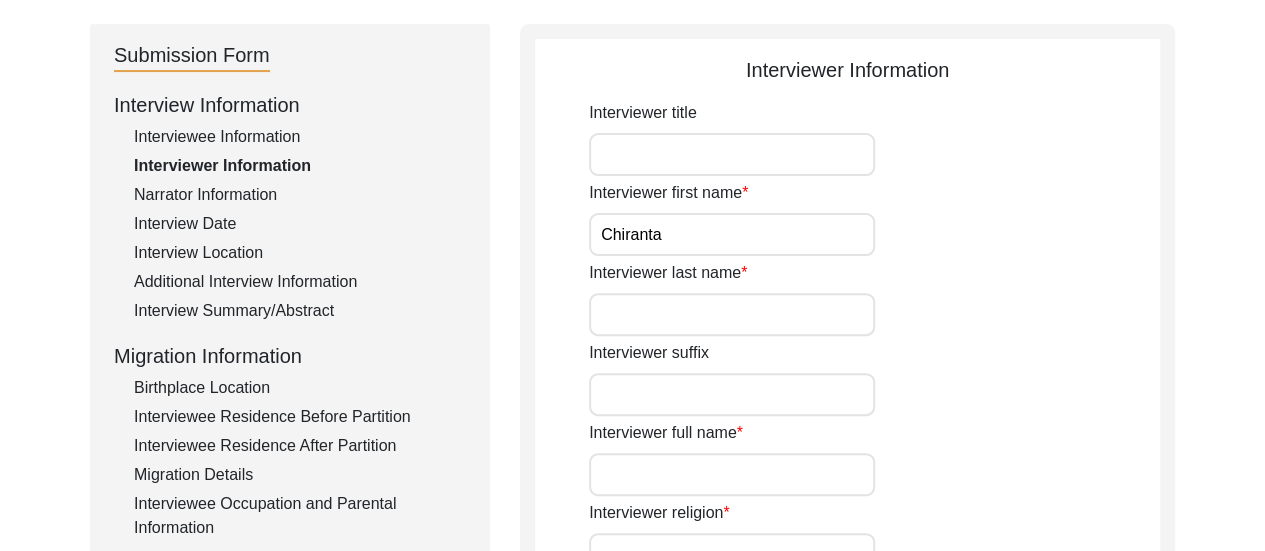 type on "[PERSON_NAME]" 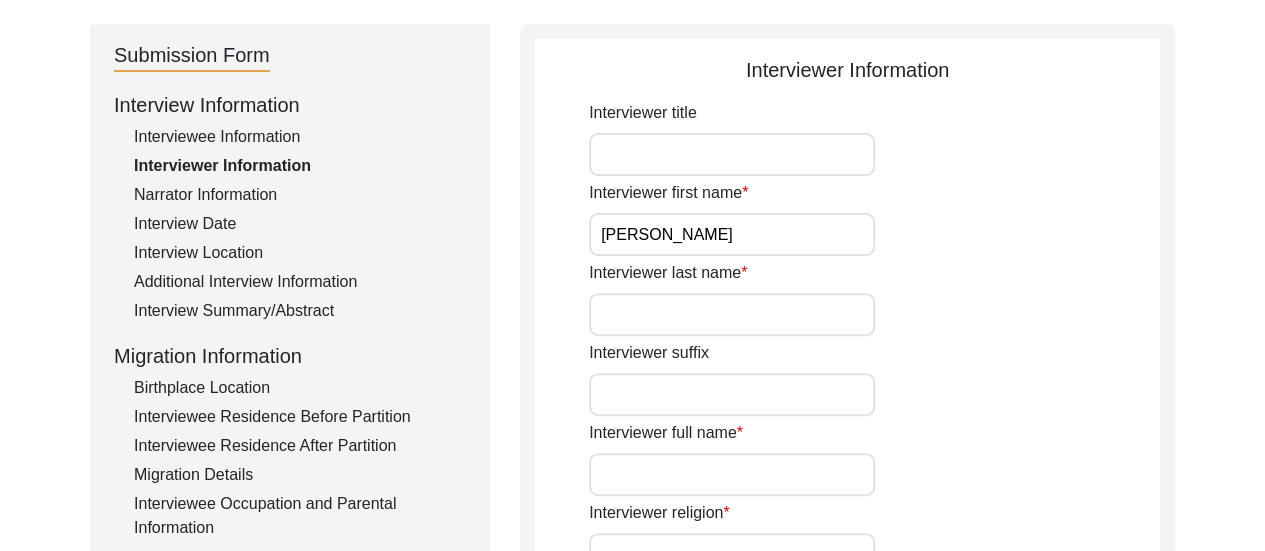 click on "Interviewer last name" at bounding box center [732, 314] 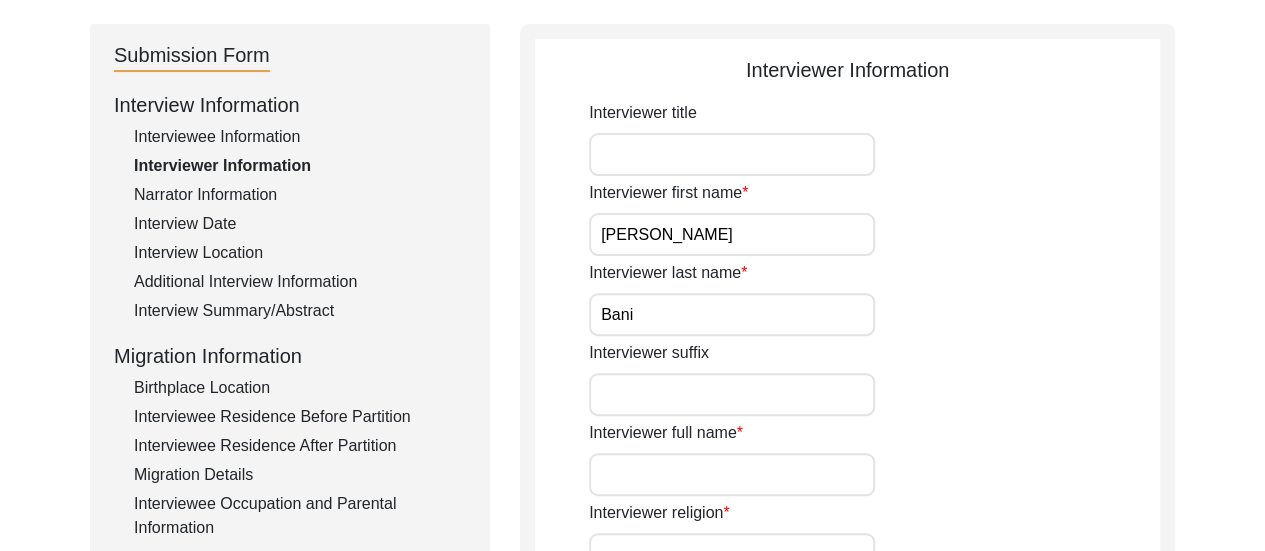type on "[PERSON_NAME]" 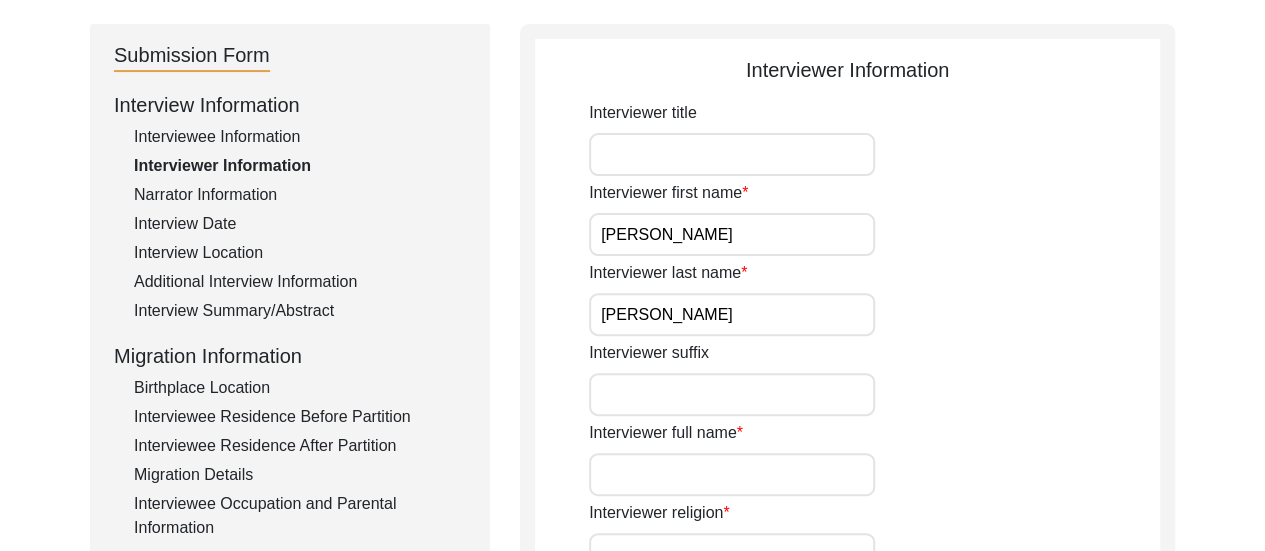 click on "Interviewer full name" at bounding box center [732, 474] 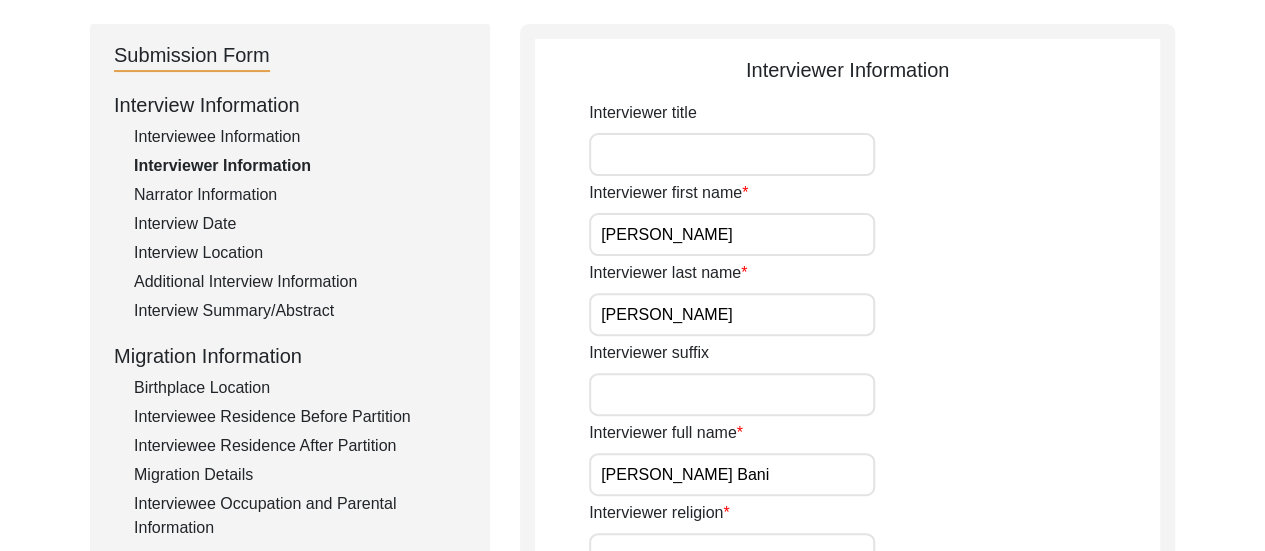 type on "[PERSON_NAME]" 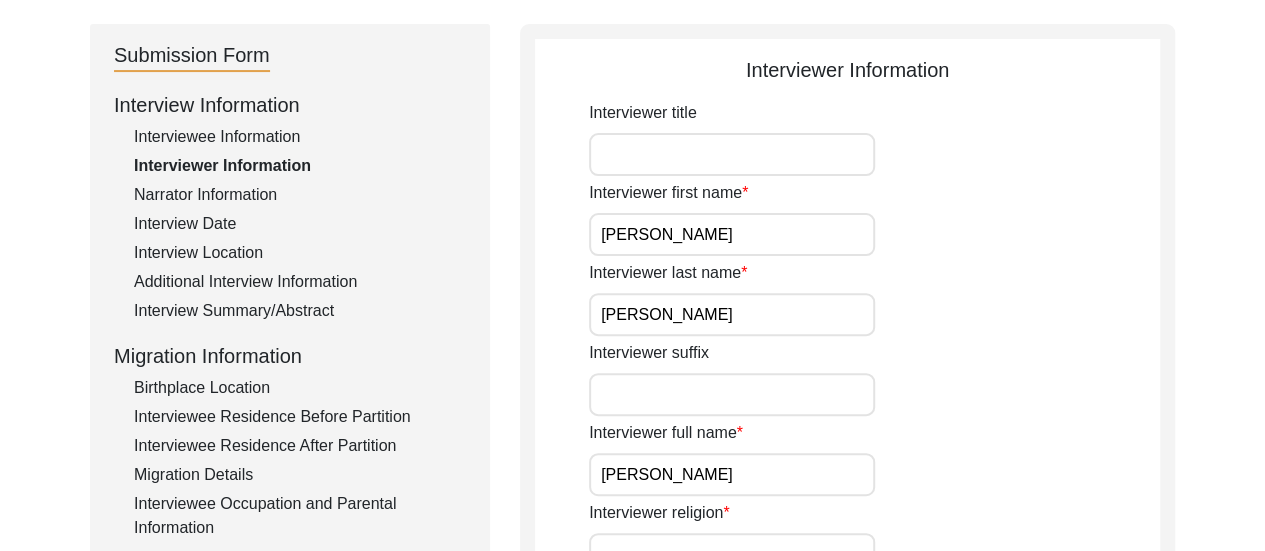 click on "Interviewer suffix" 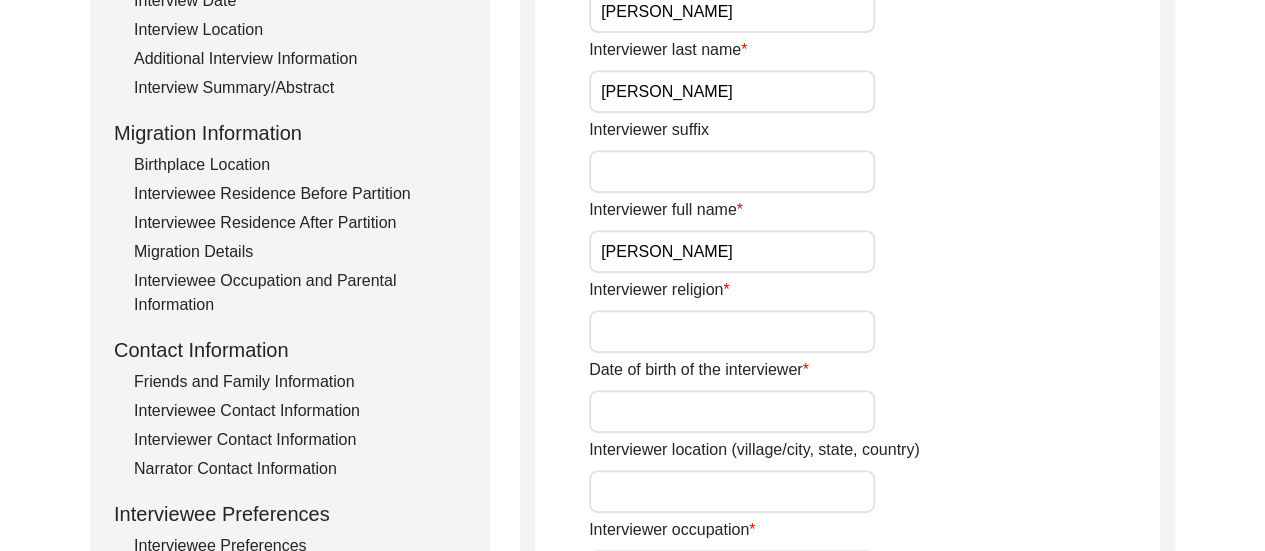 scroll, scrollTop: 439, scrollLeft: 0, axis: vertical 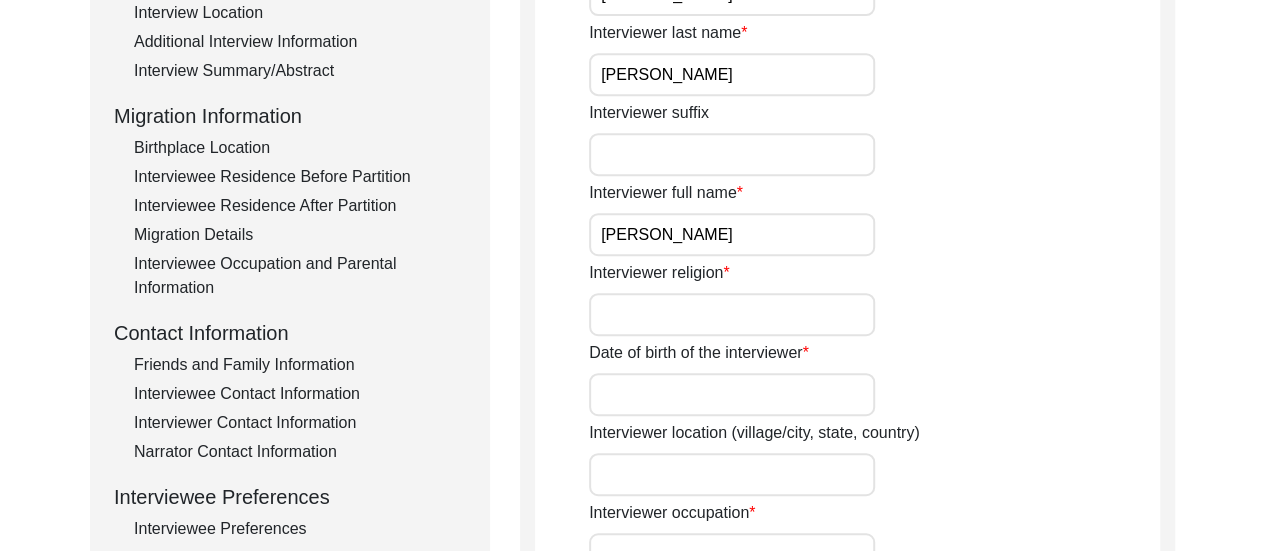click on "Interviewer religion" at bounding box center (732, 314) 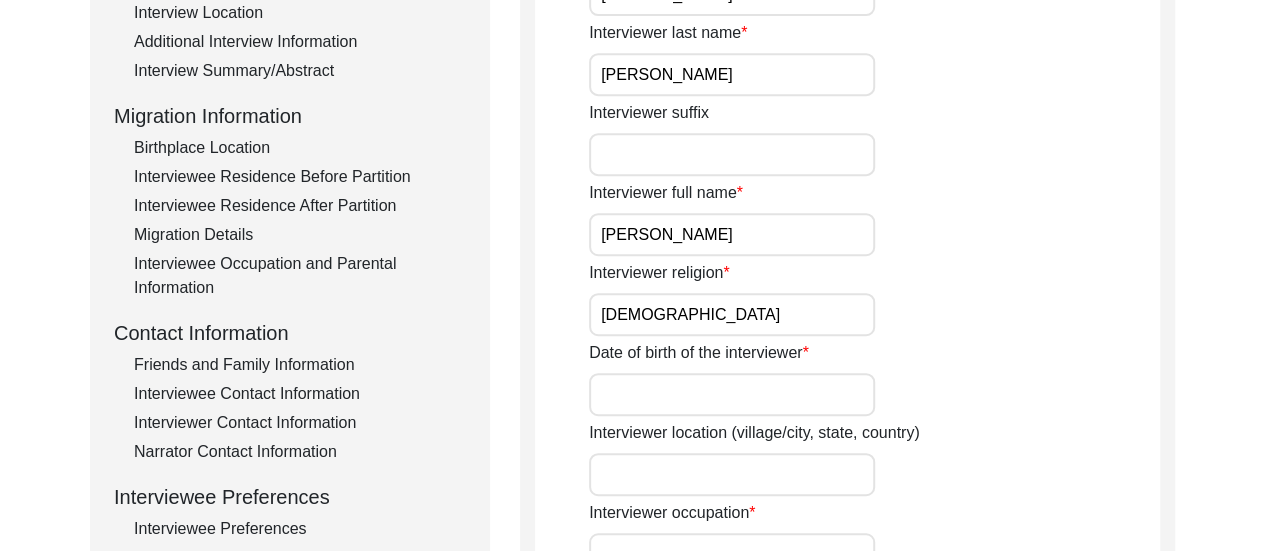 type on "[DEMOGRAPHIC_DATA]" 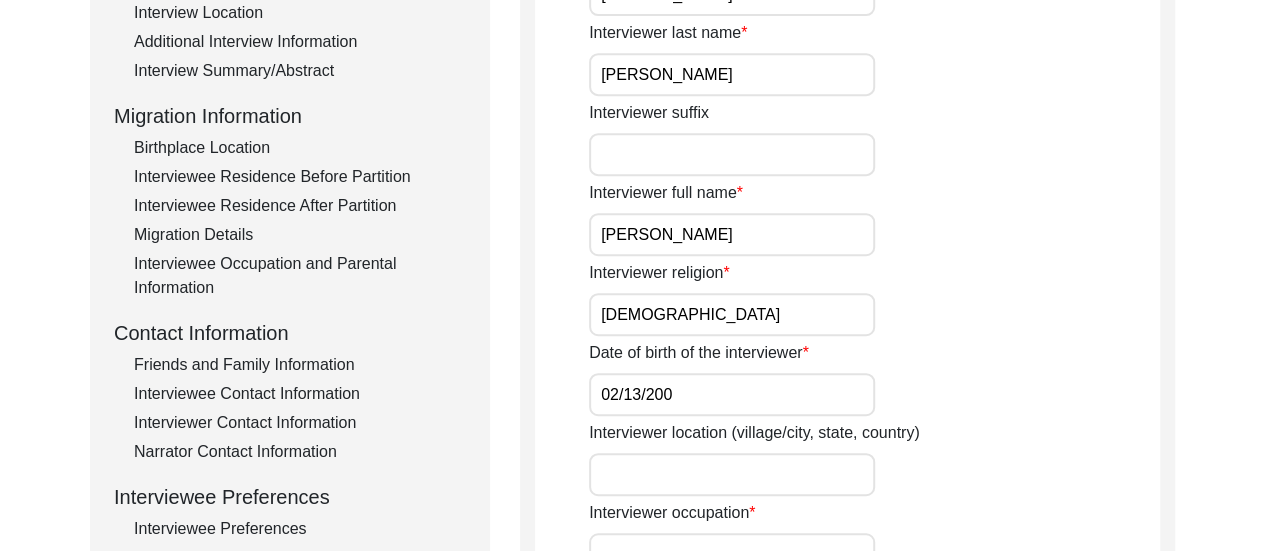 type on "[DATE]" 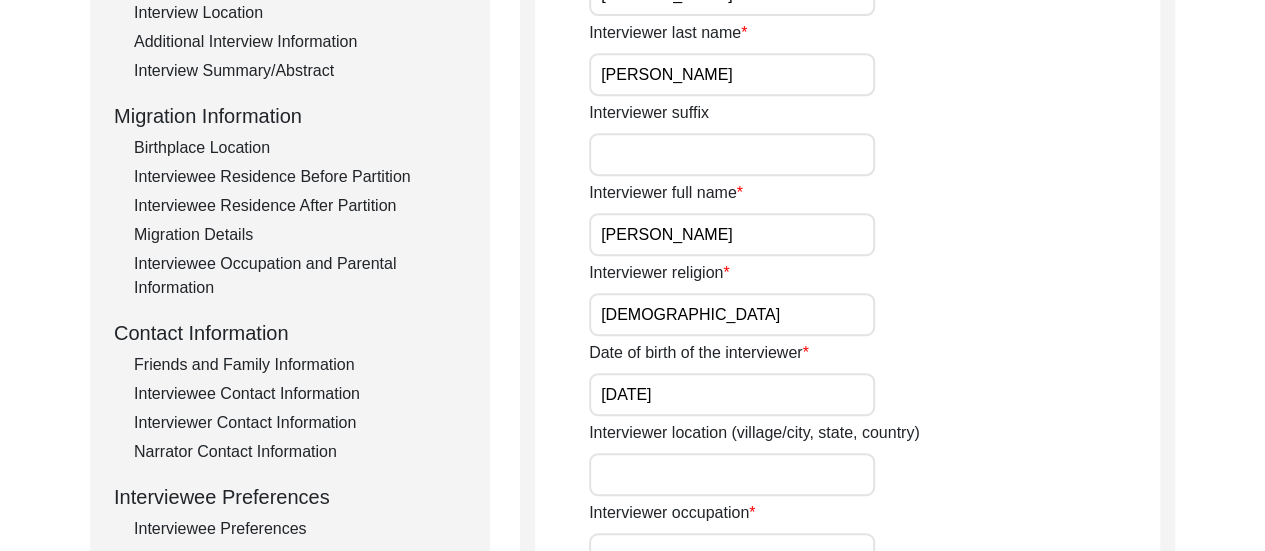 click on "Interviewer location (village/city, state, country)" 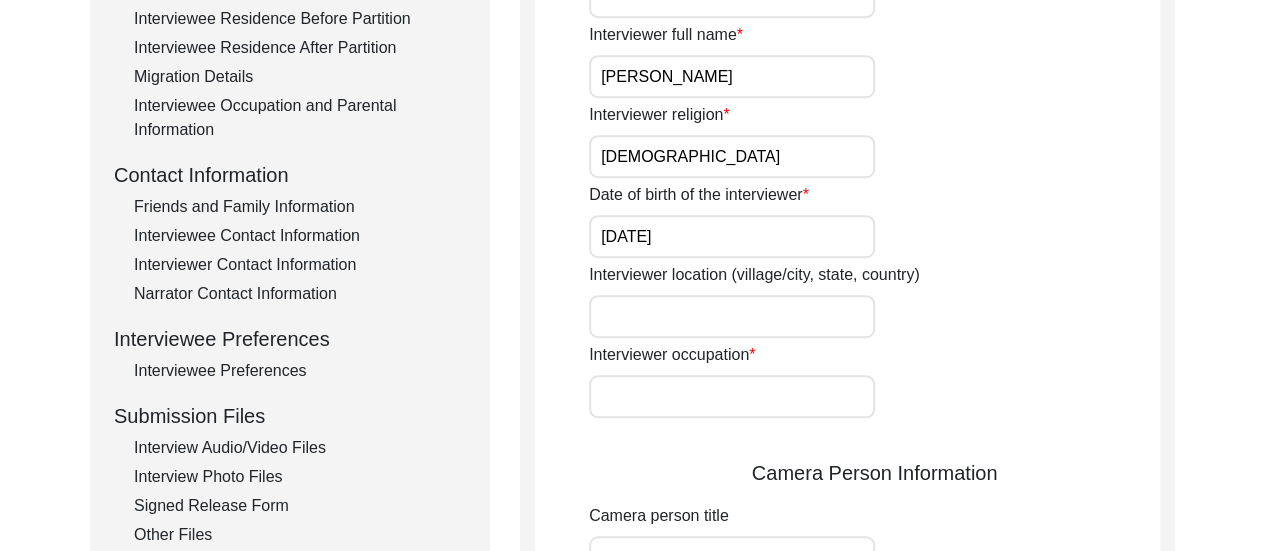 scroll, scrollTop: 599, scrollLeft: 0, axis: vertical 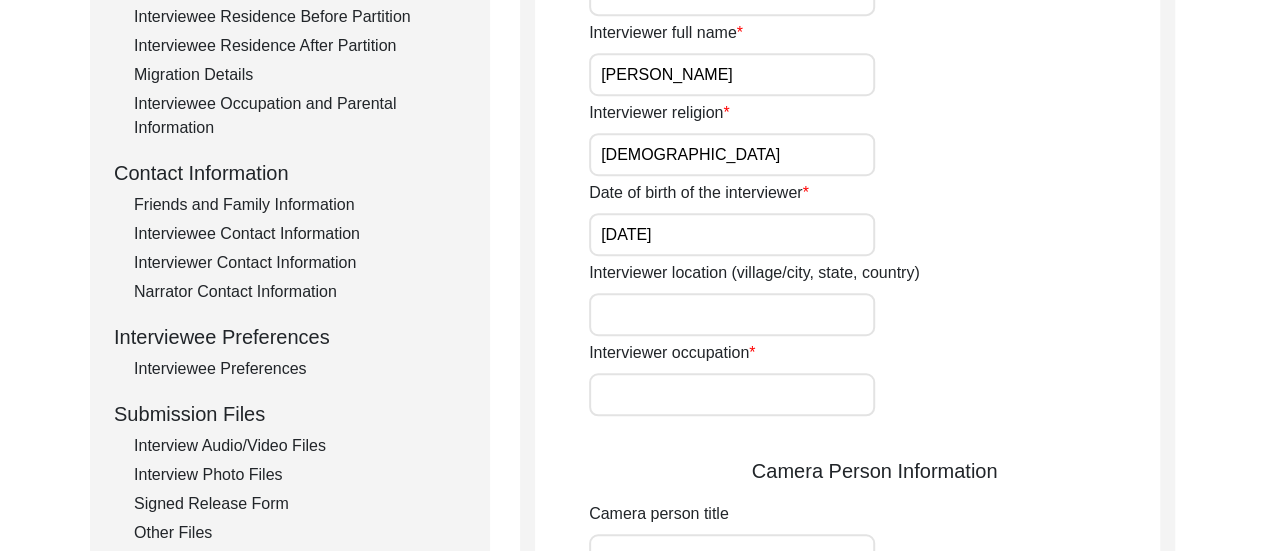 click on "Interviewer location (village/city, state, country)" at bounding box center [732, 314] 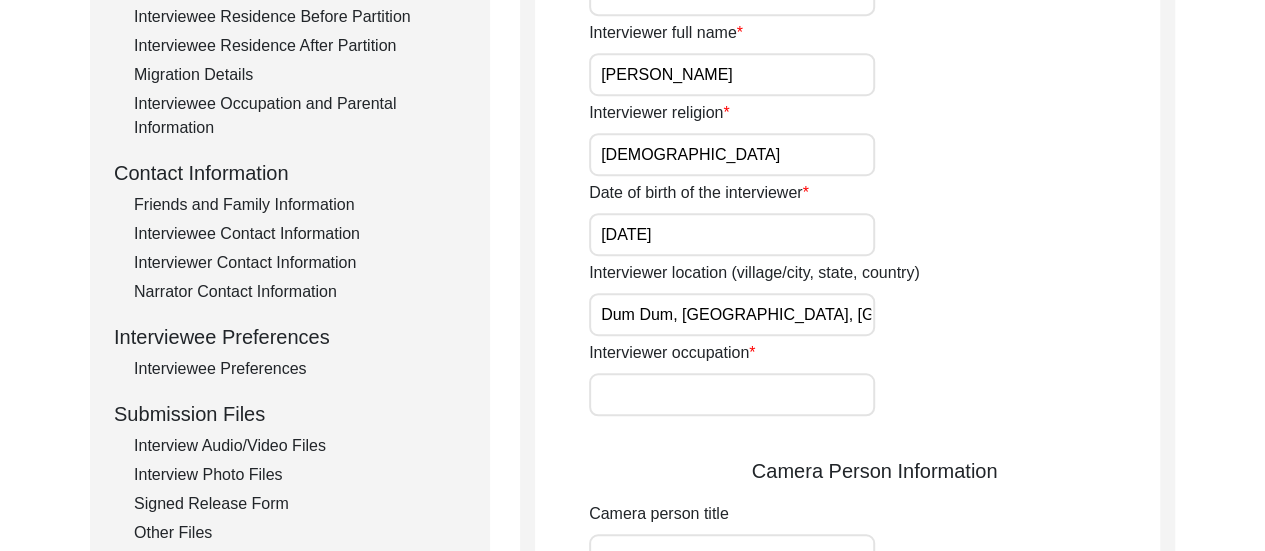 type on "Dum Dum, [GEOGRAPHIC_DATA], [GEOGRAPHIC_DATA]" 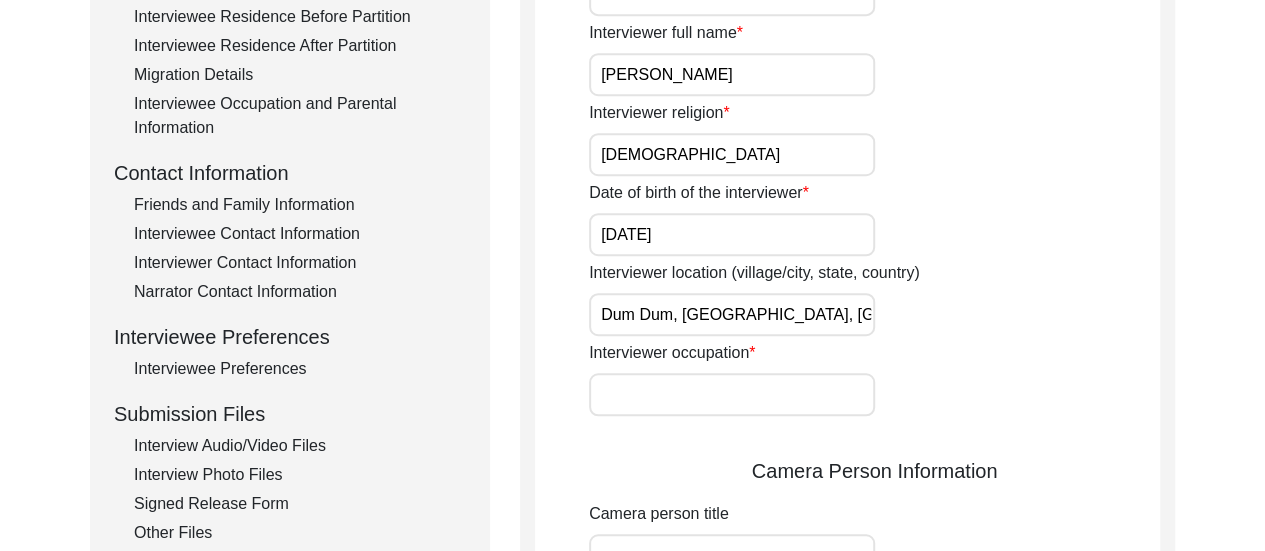 click on "Interviewer occupation" at bounding box center (732, 394) 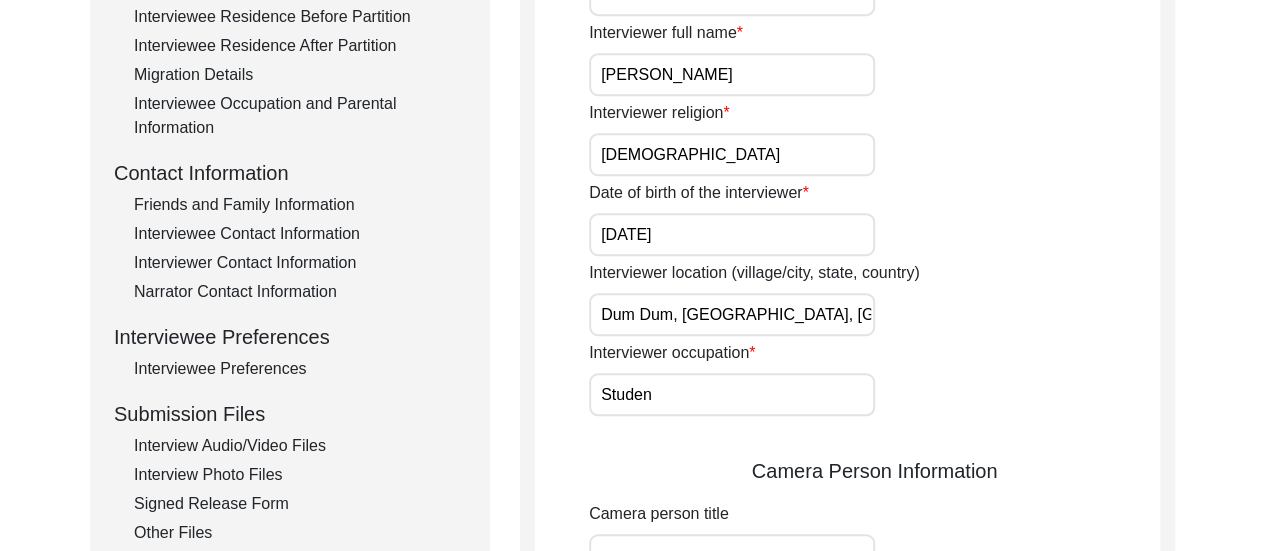 type on "Student" 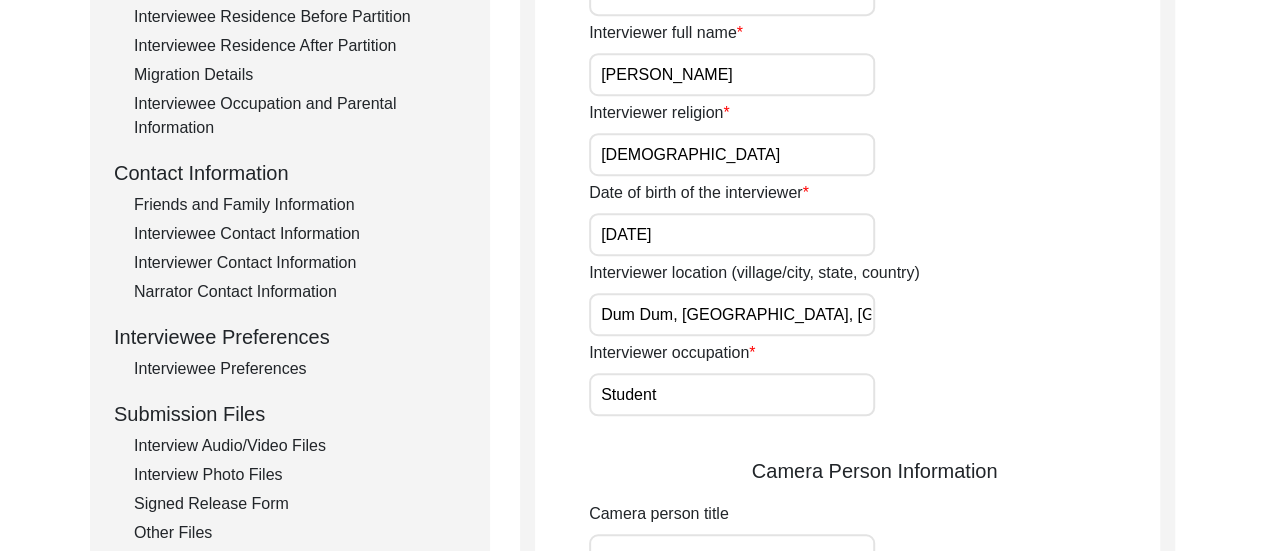 click on "Interviewer occupation Student" 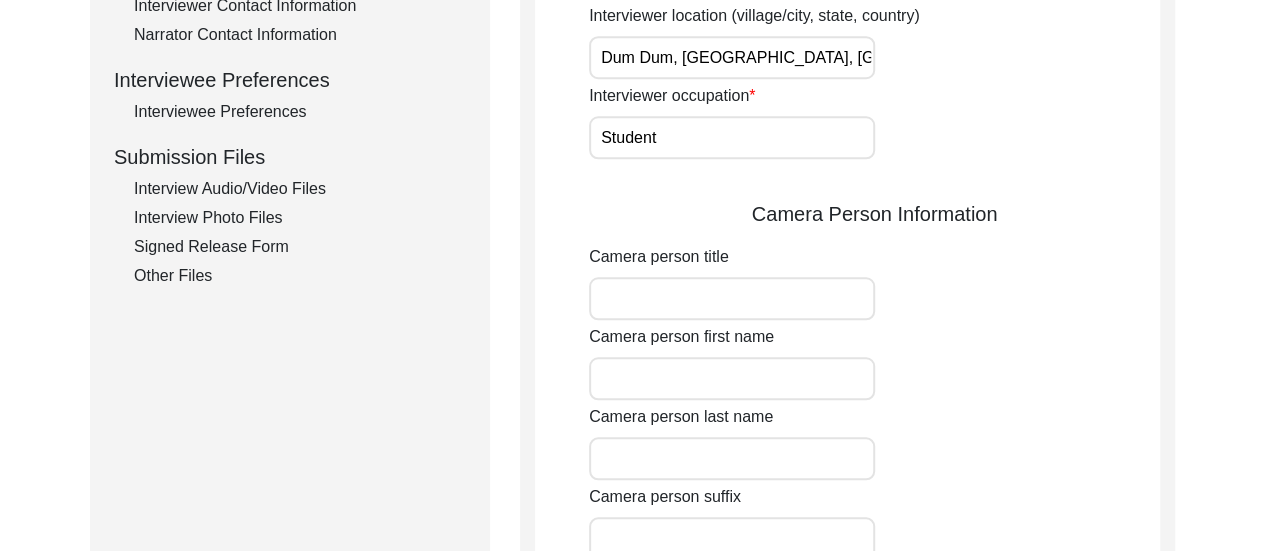 scroll, scrollTop: 959, scrollLeft: 0, axis: vertical 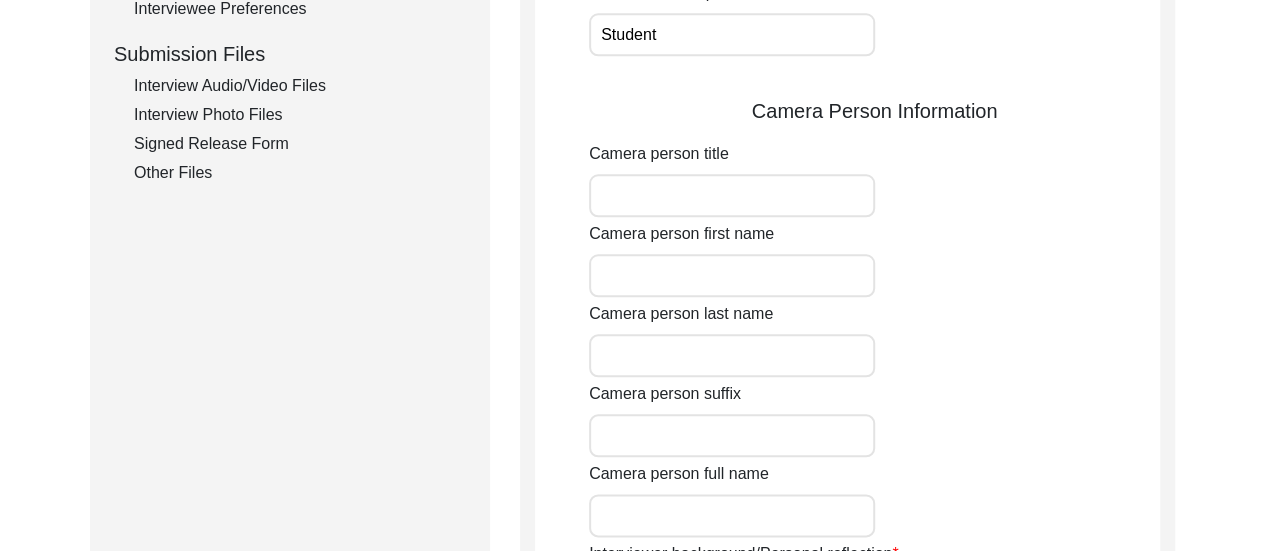 click on "Camera person first name" at bounding box center [732, 275] 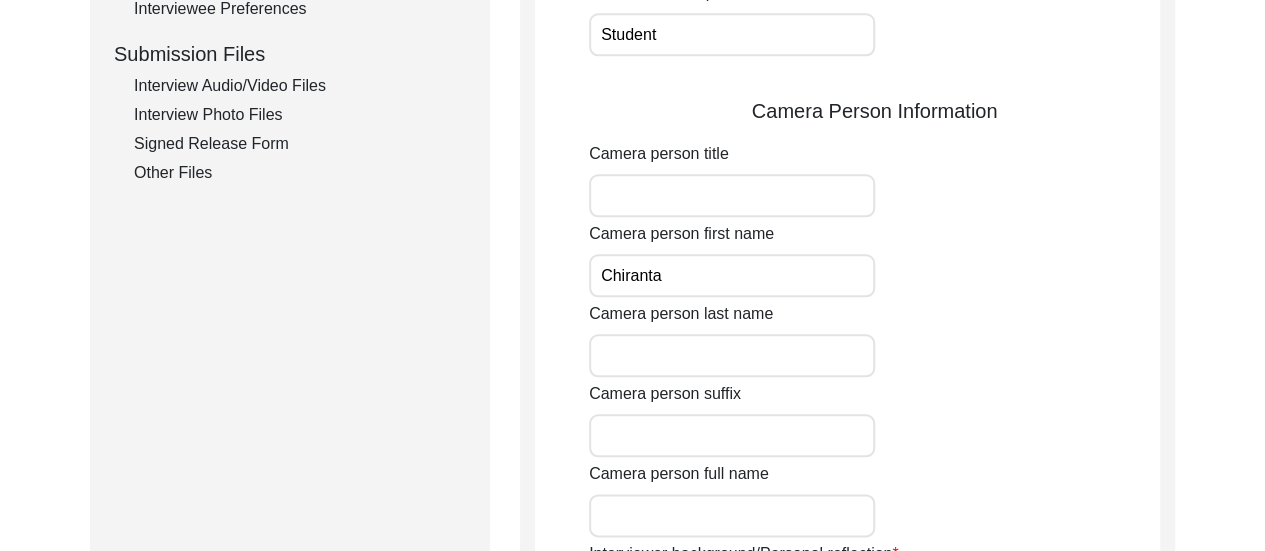 type on "[PERSON_NAME]" 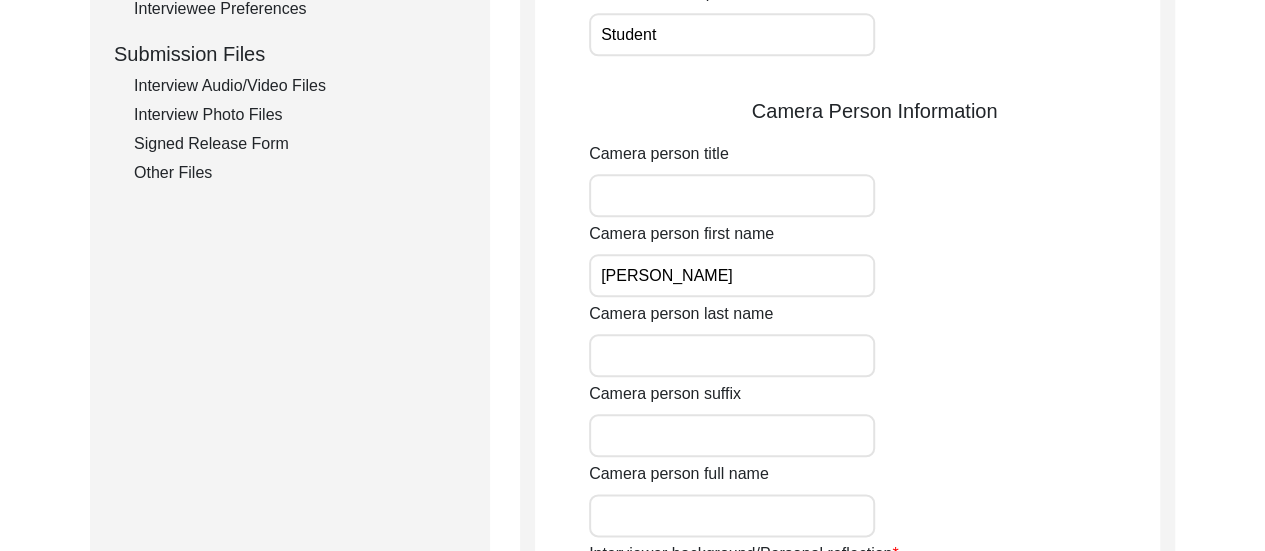 click on "Camera person last name" at bounding box center [732, 355] 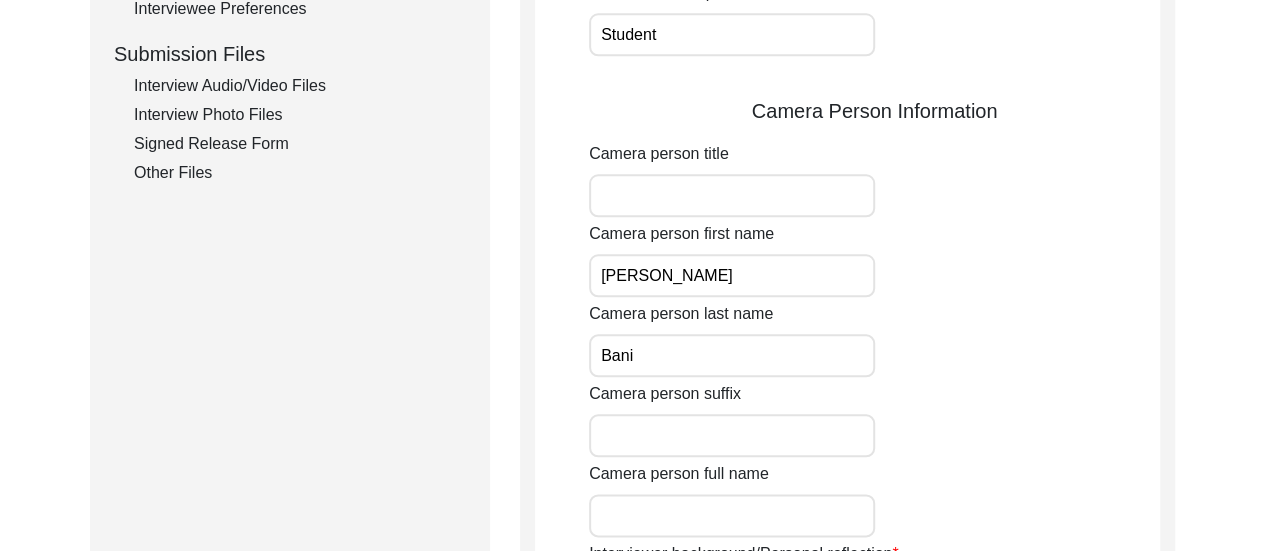 type on "[PERSON_NAME]" 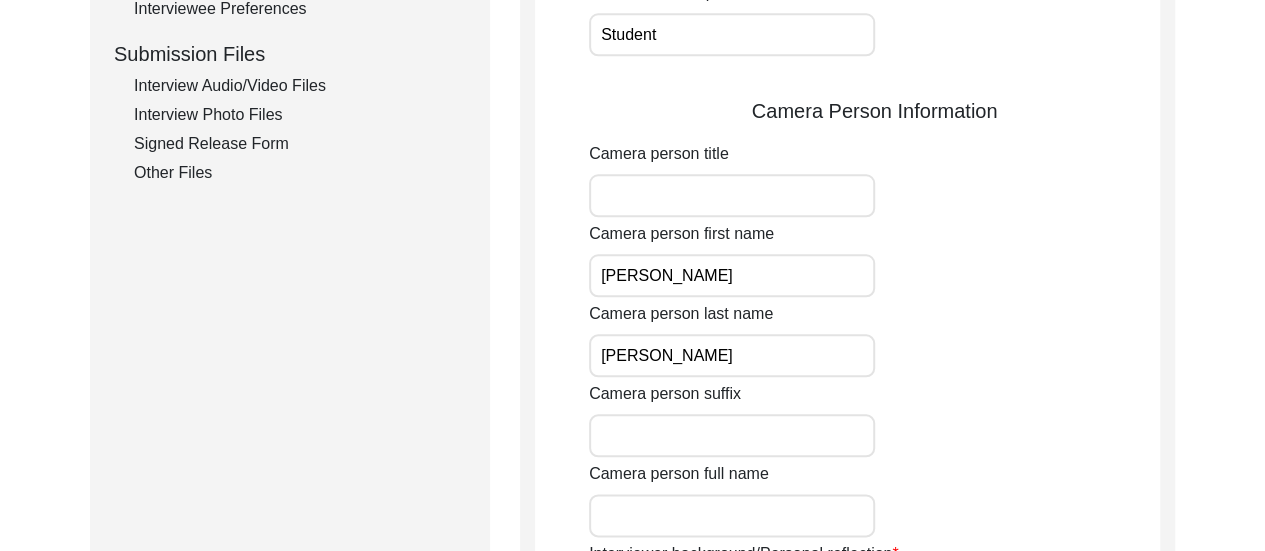 click on "Camera person full name" at bounding box center [732, 515] 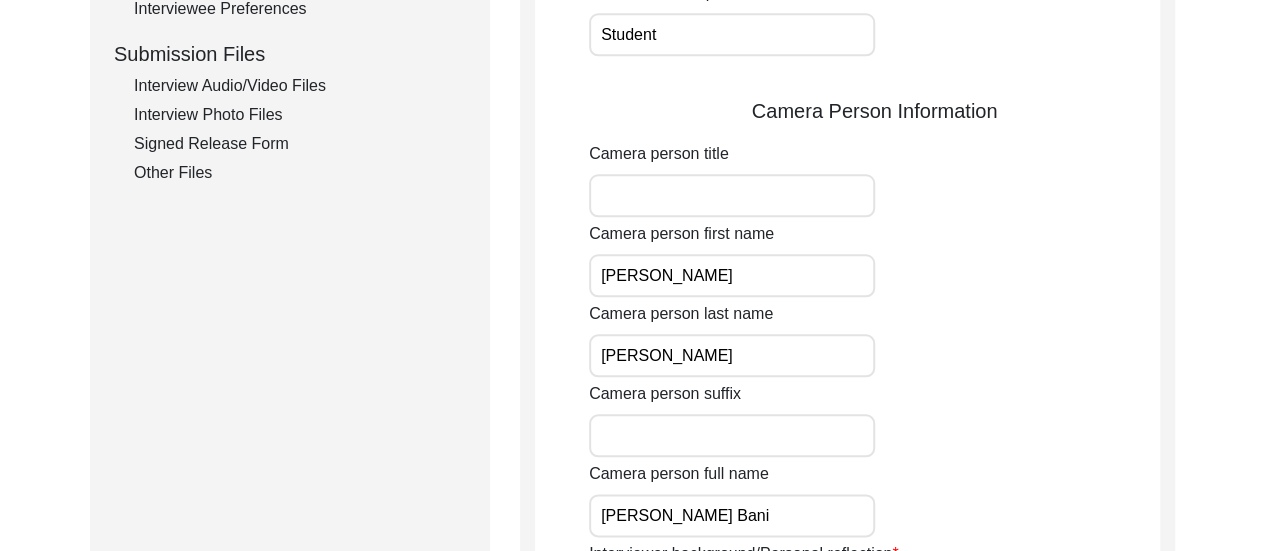type on "[PERSON_NAME]" 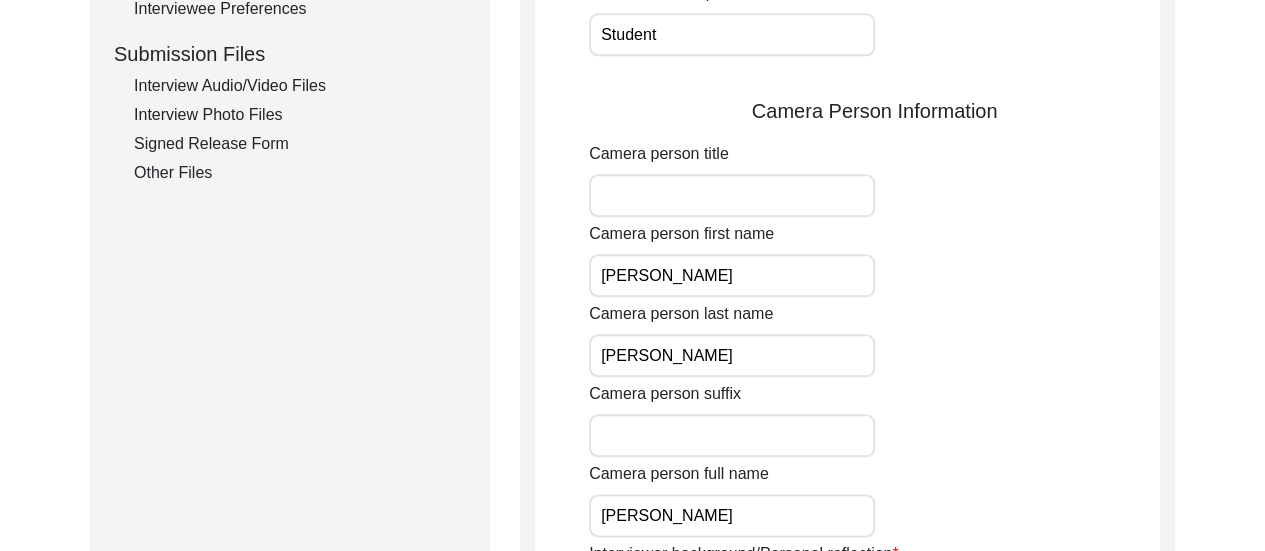 click on "Camera person suffix" 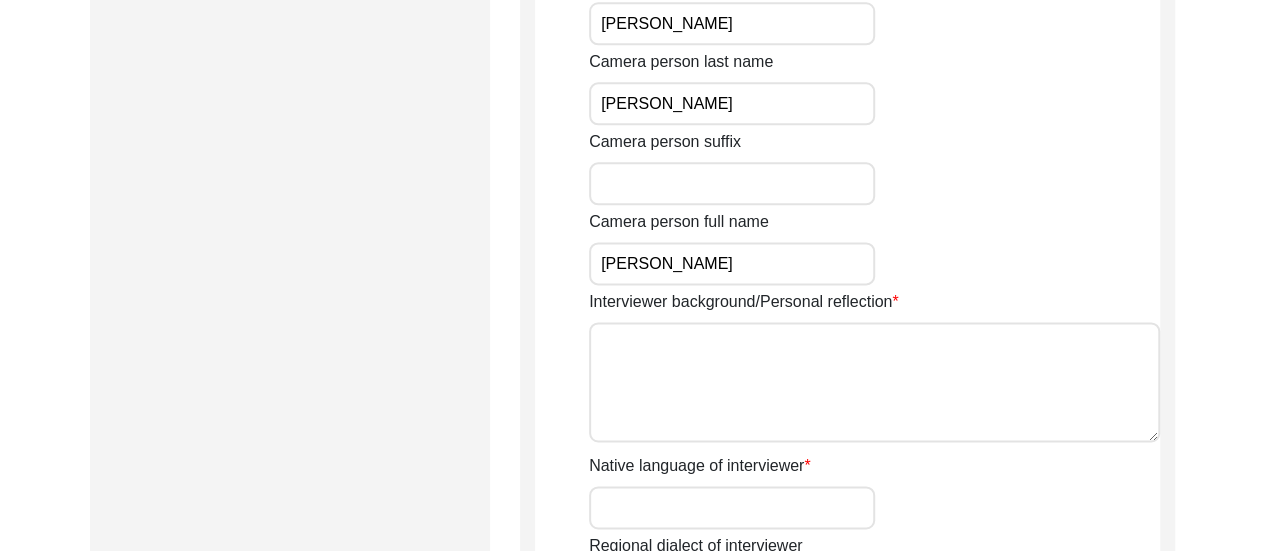 scroll, scrollTop: 1359, scrollLeft: 0, axis: vertical 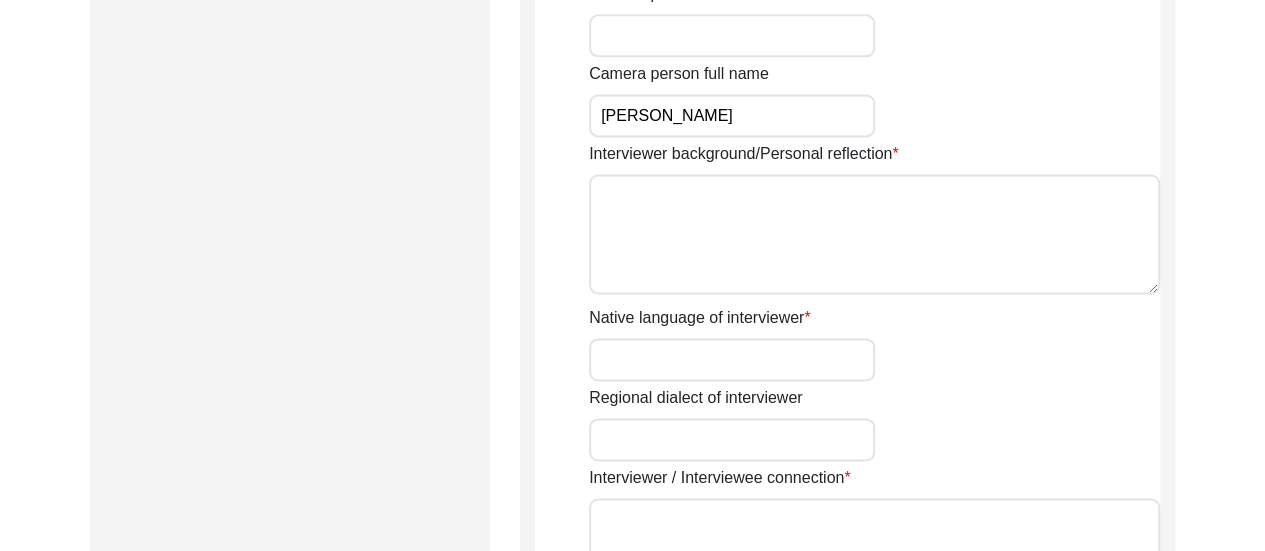 click on "Interviewer background/Personal reflection" at bounding box center (874, 234) 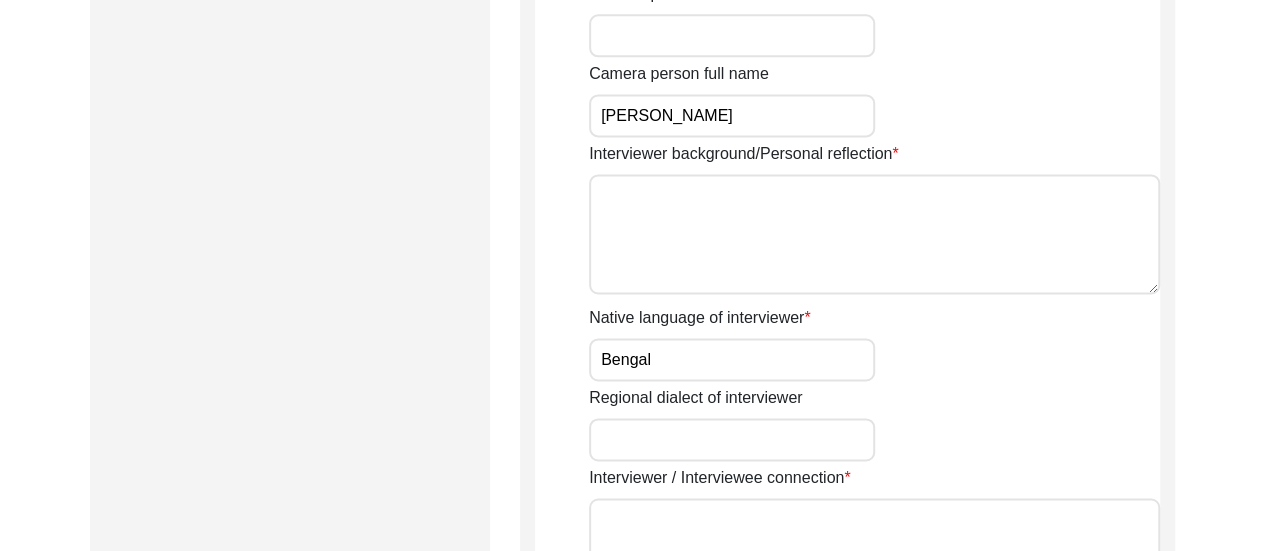 type on "Bengali" 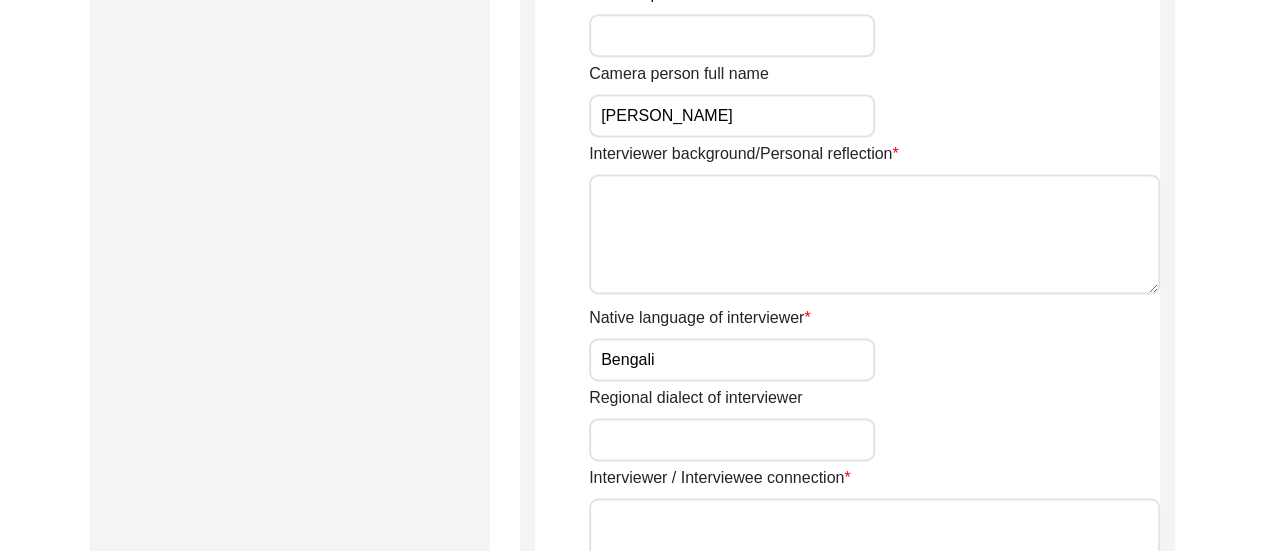 click on "Regional dialect of interviewer" 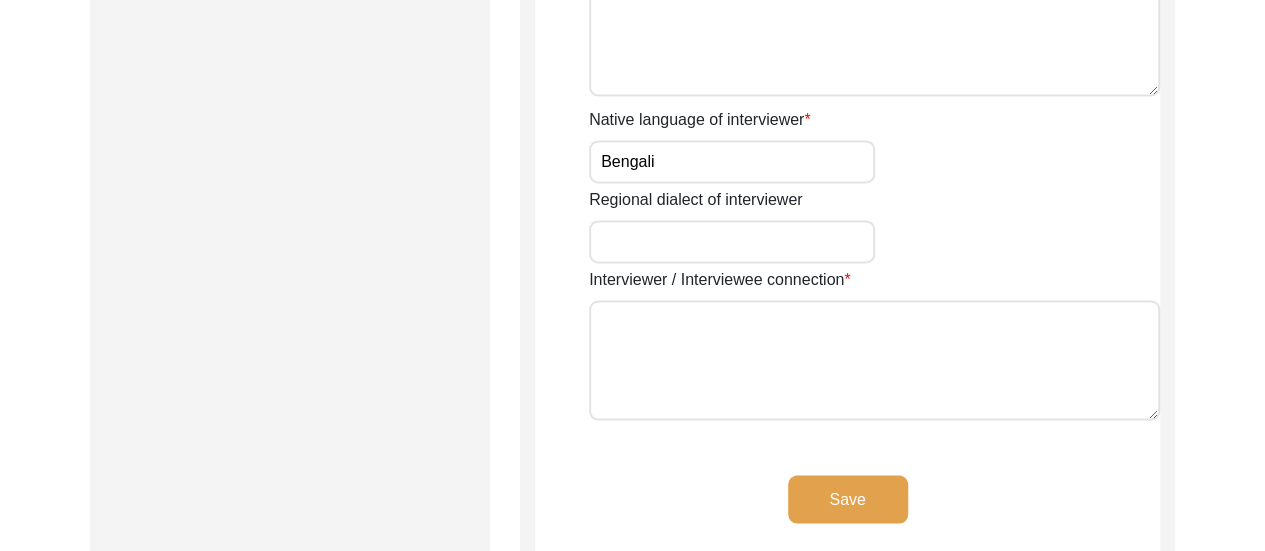 scroll, scrollTop: 1559, scrollLeft: 0, axis: vertical 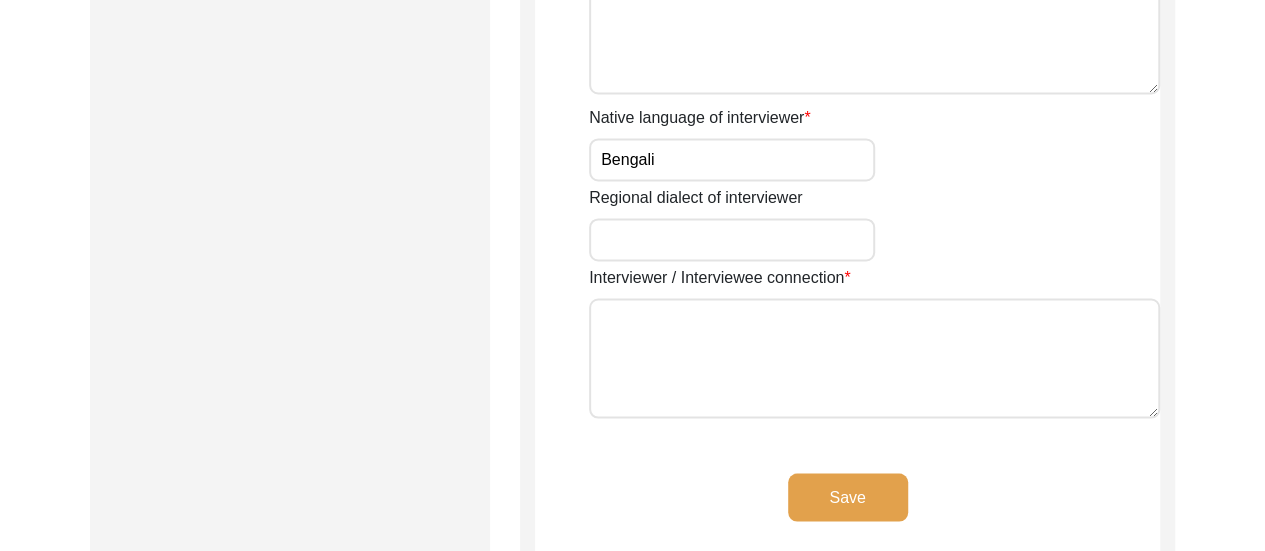 click on "Interviewer / Interviewee connection" at bounding box center [874, 358] 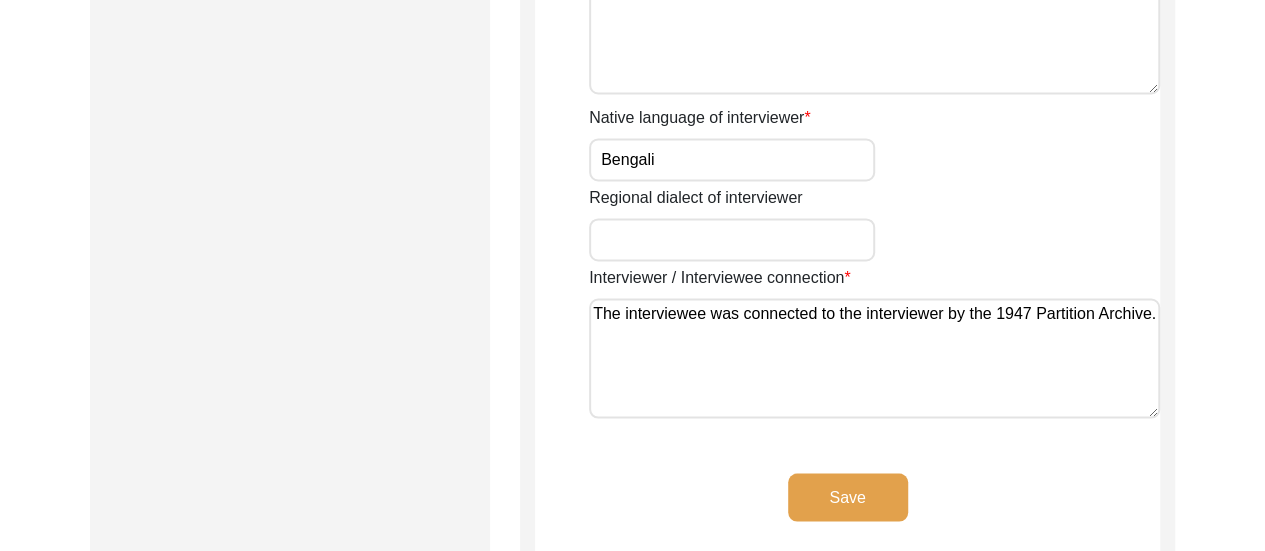 type on "The interviewee was connected to the interviewer by the 1947 Partition Archive." 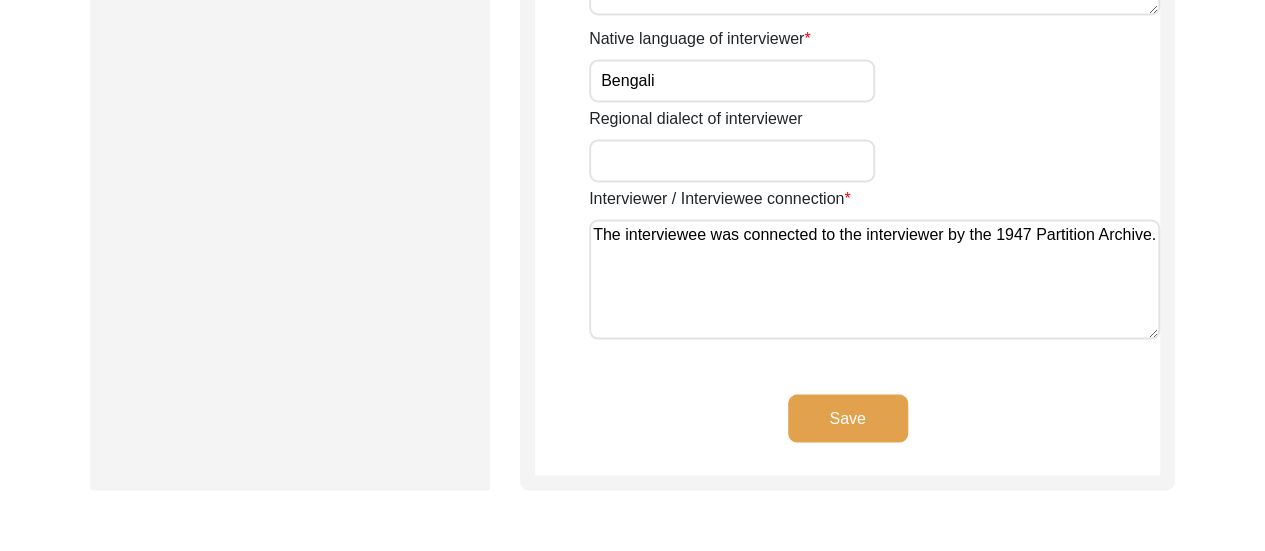 scroll, scrollTop: 1639, scrollLeft: 0, axis: vertical 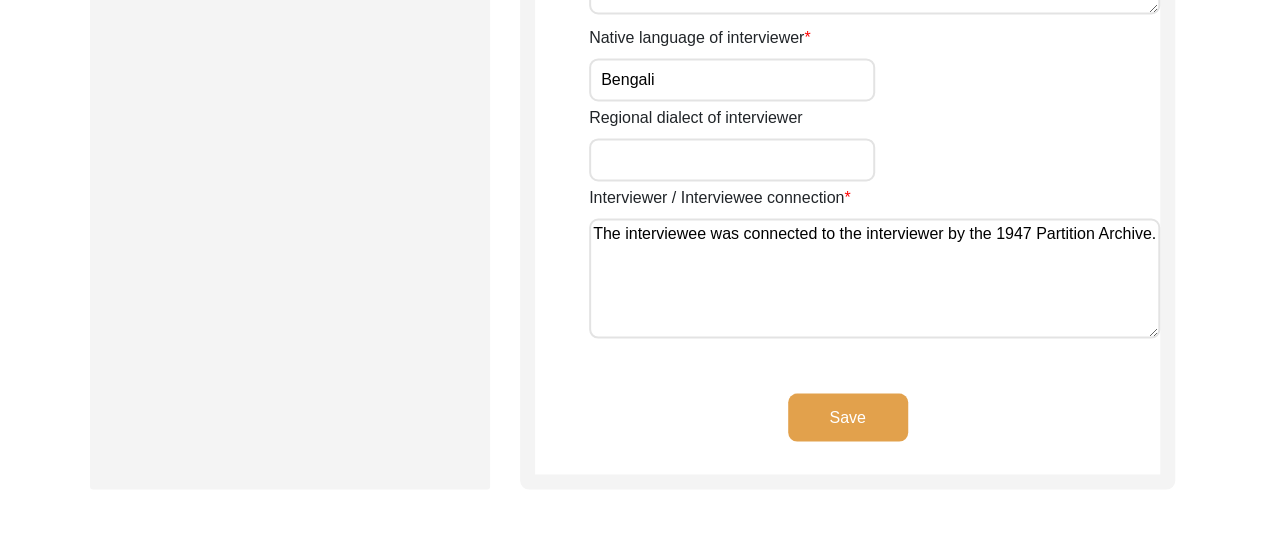 click on "Save" 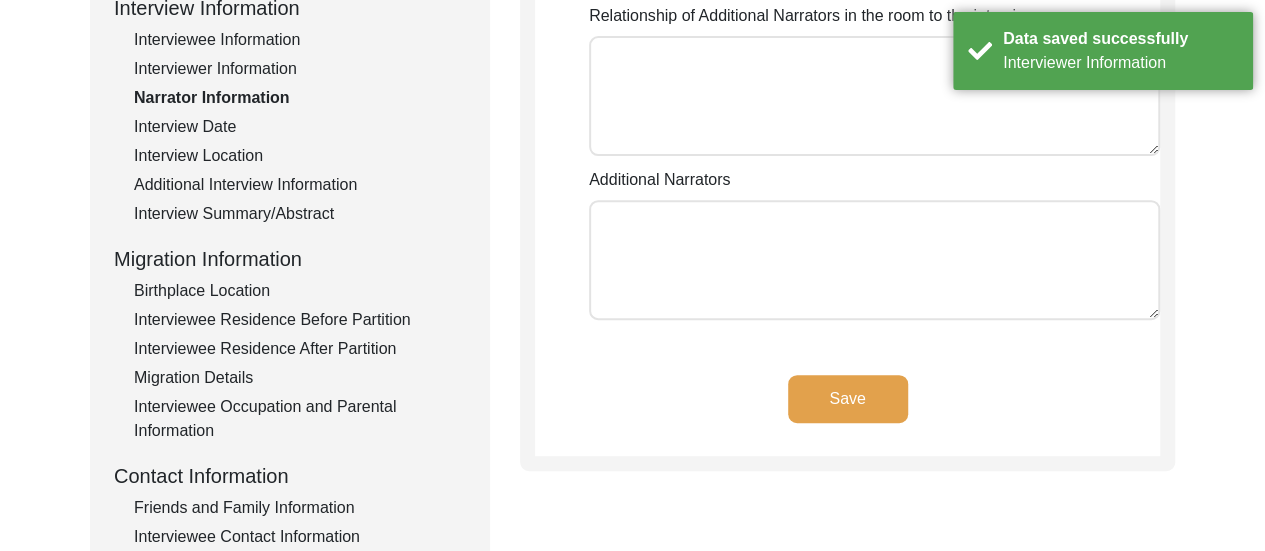 scroll, scrollTop: 334, scrollLeft: 0, axis: vertical 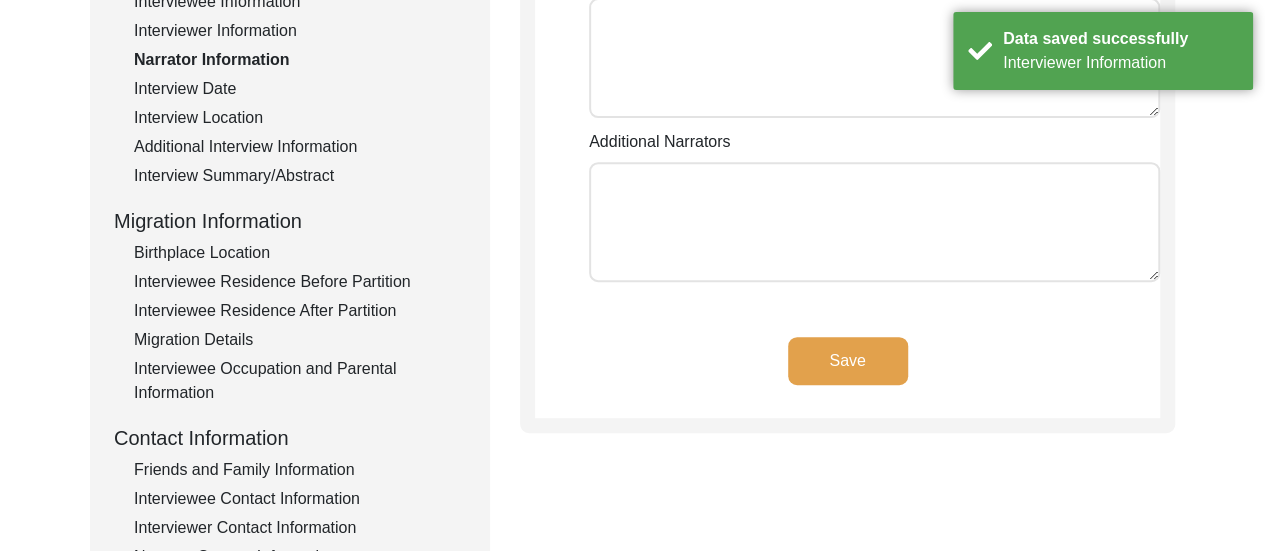 click on "Save" 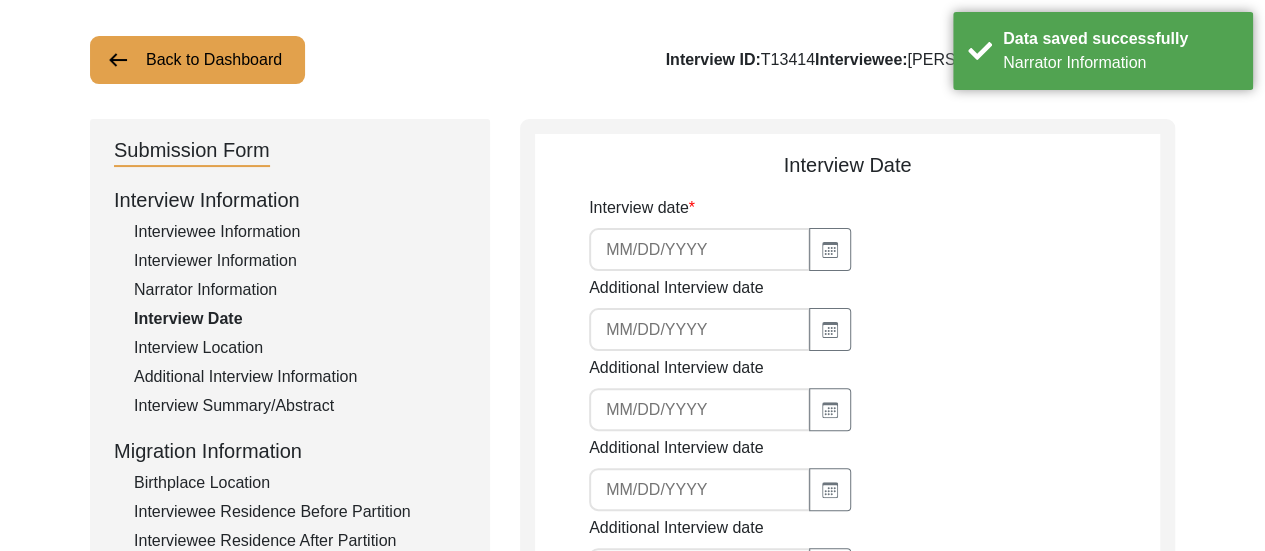 scroll, scrollTop: 94, scrollLeft: 0, axis: vertical 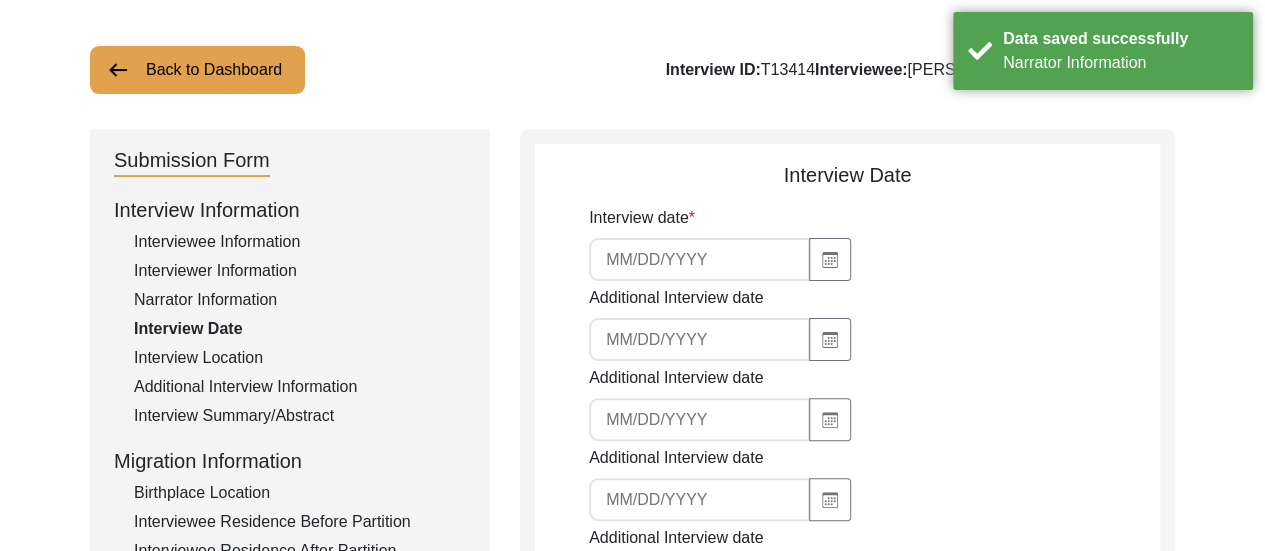 click 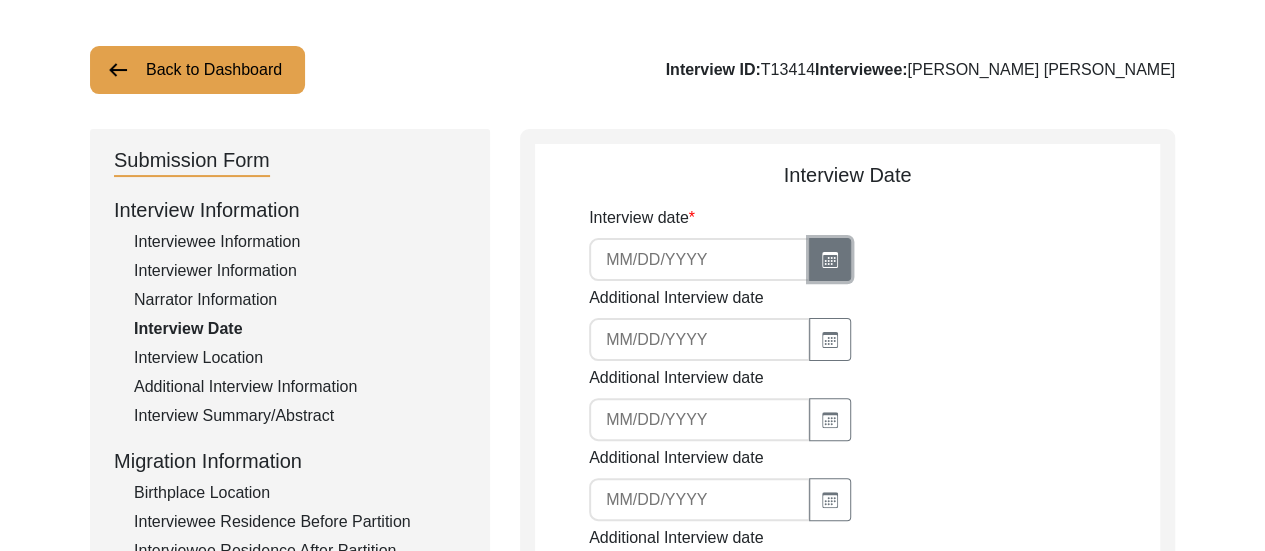 click 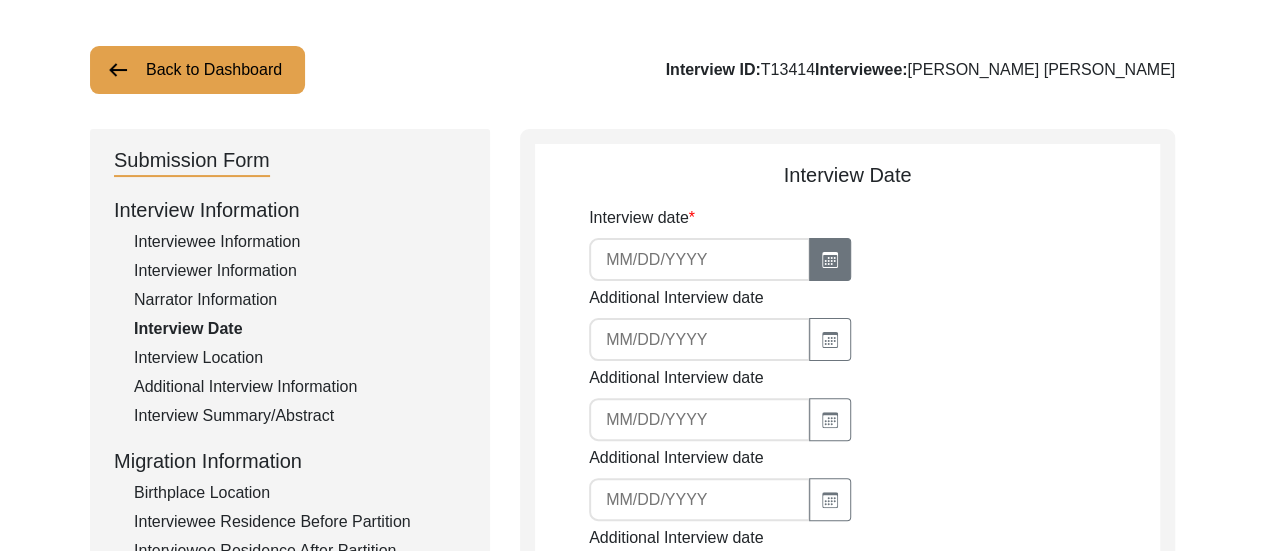 select on "7" 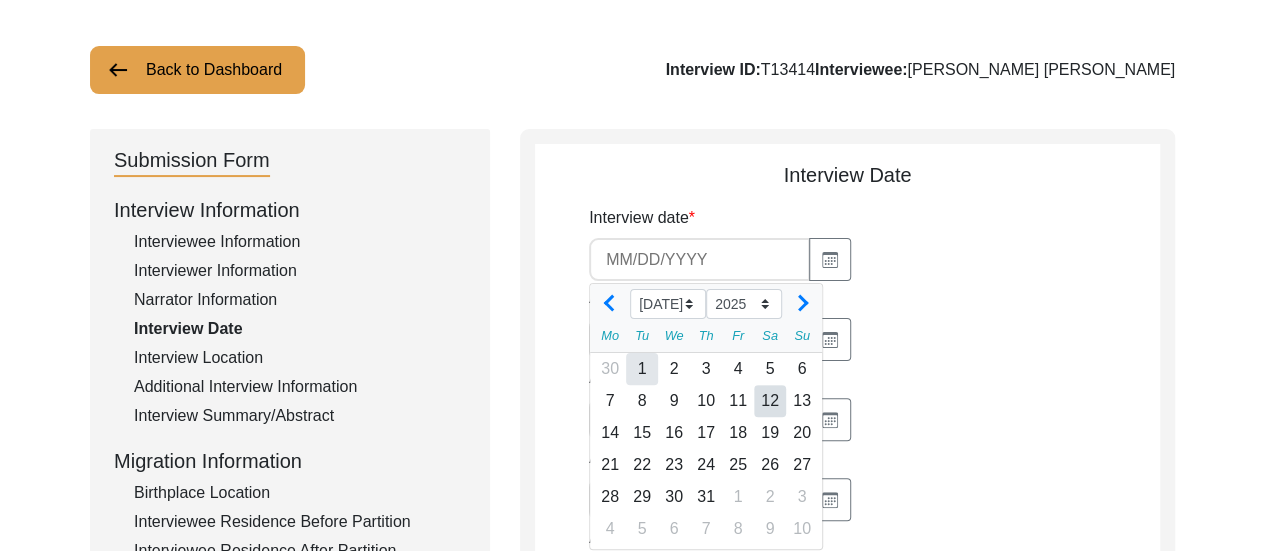 click on "1" 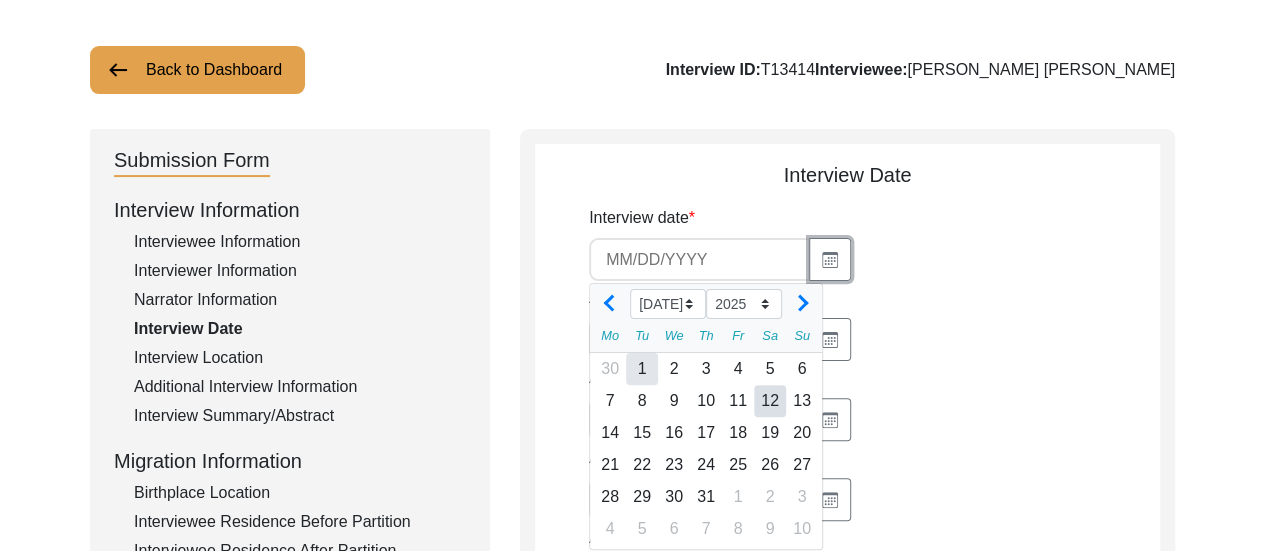 type on "[DATE]" 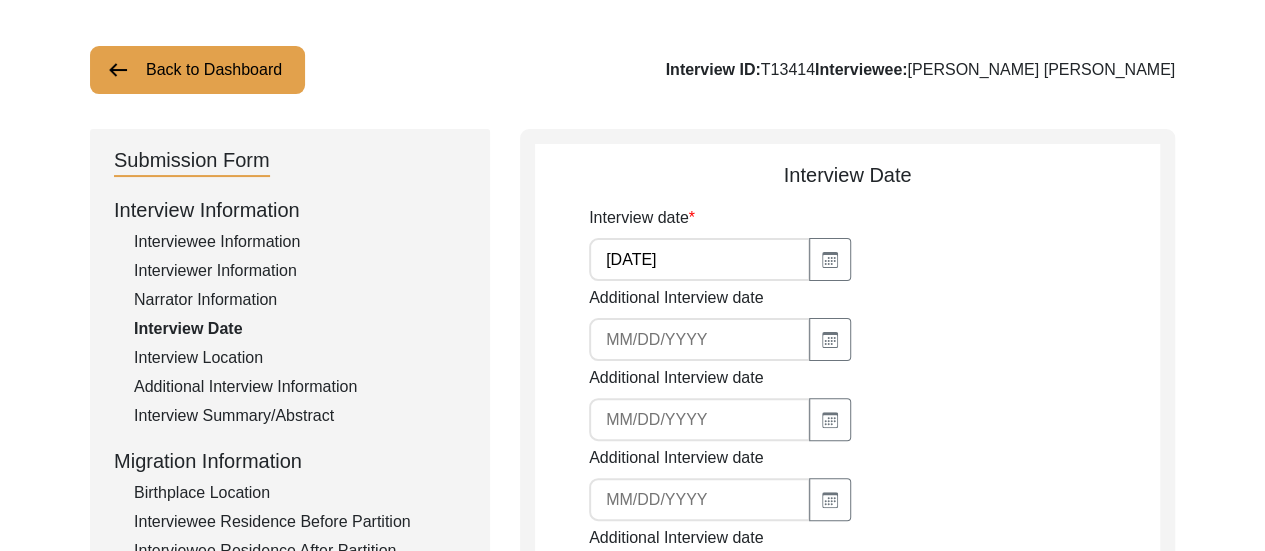 click 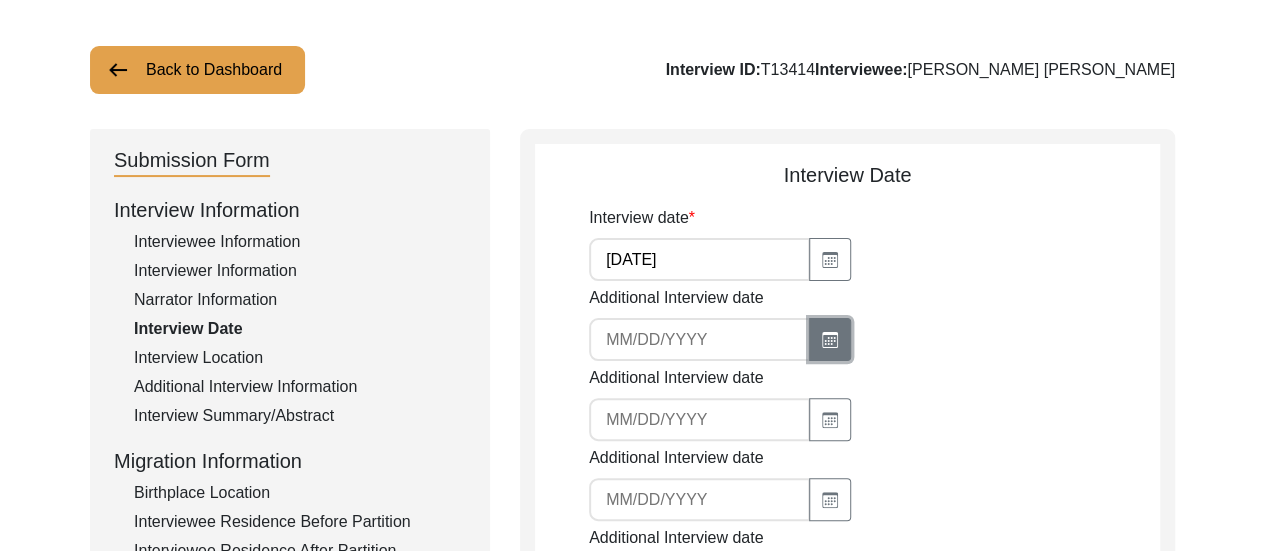 click 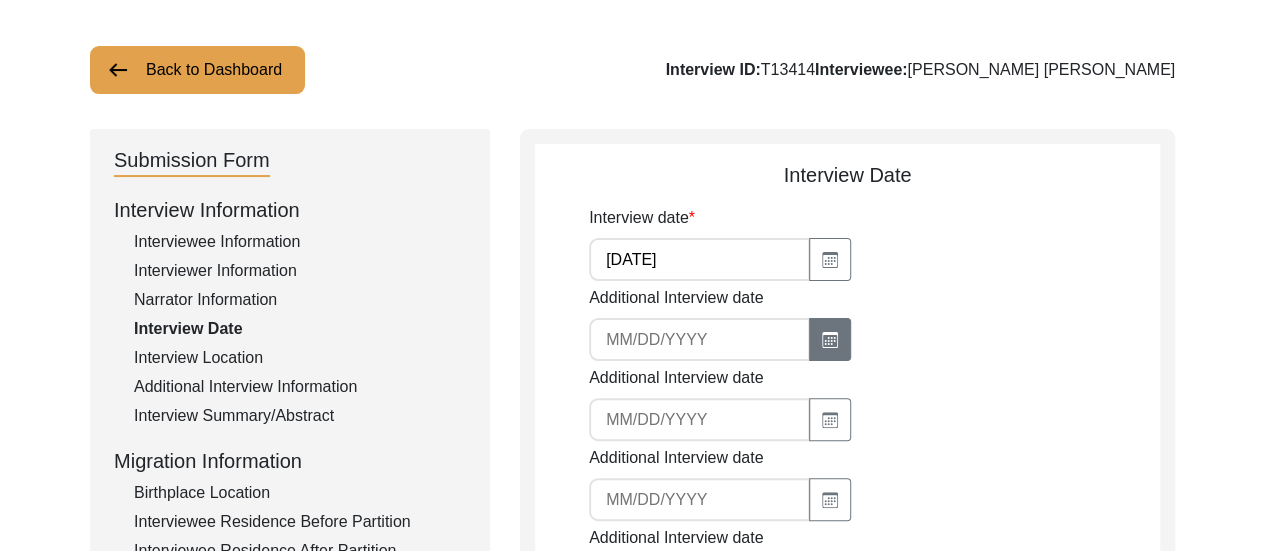 select on "7" 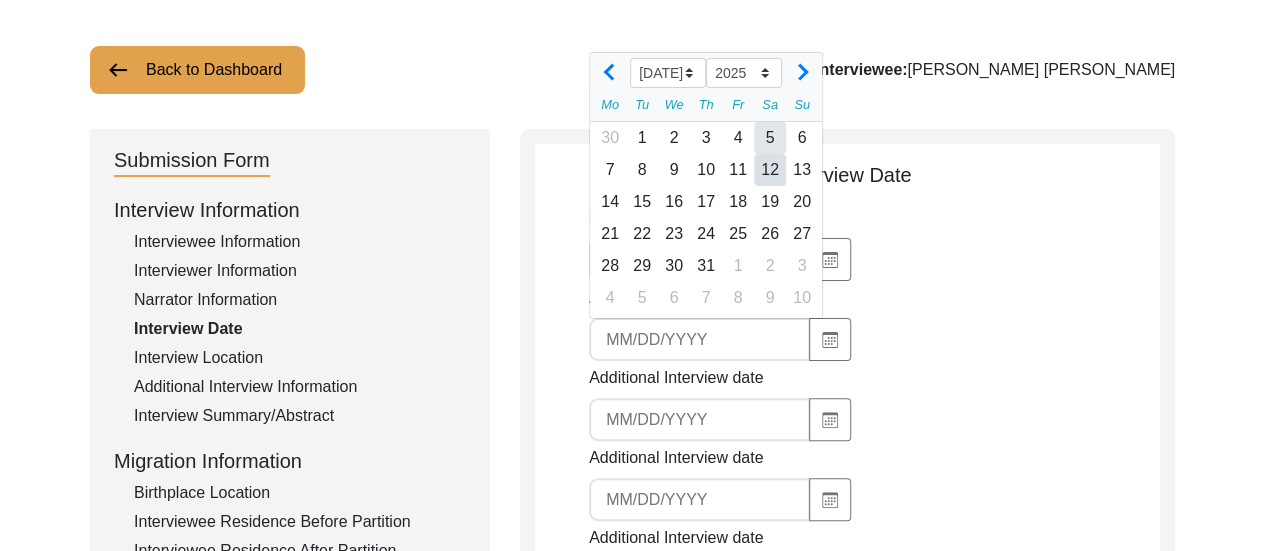 click on "5" 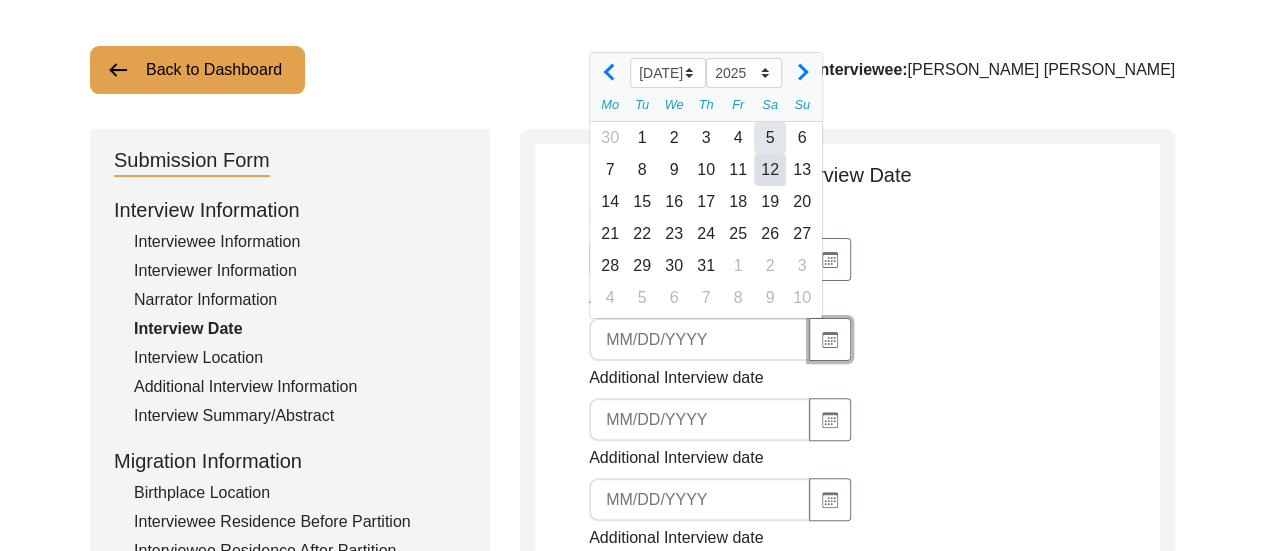 type on "[DATE]" 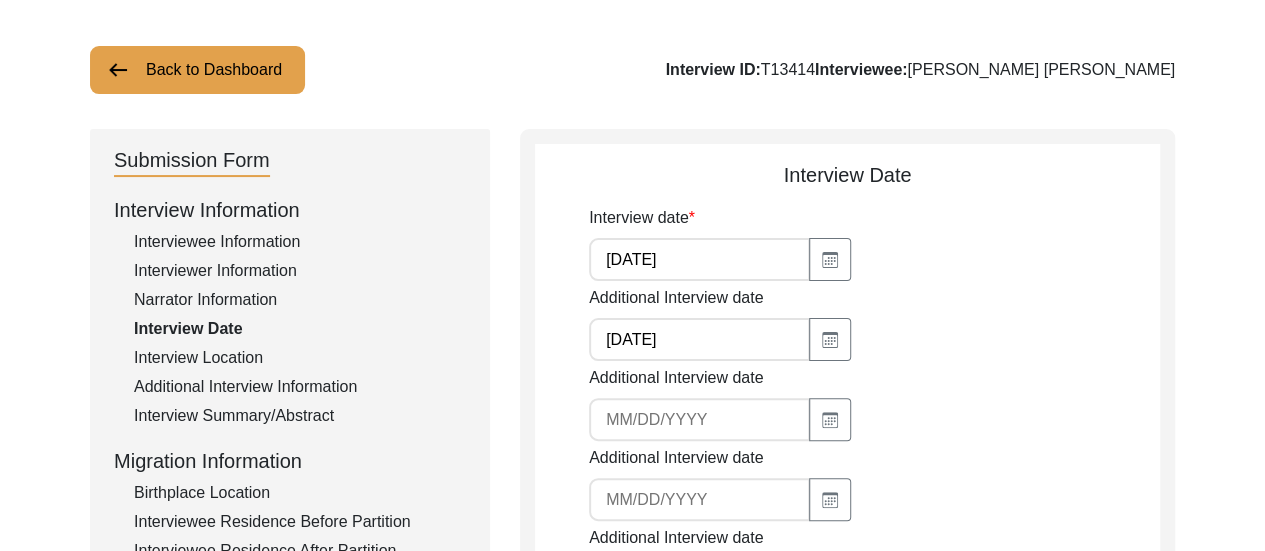 click on "Additional Interview date [DATE]" 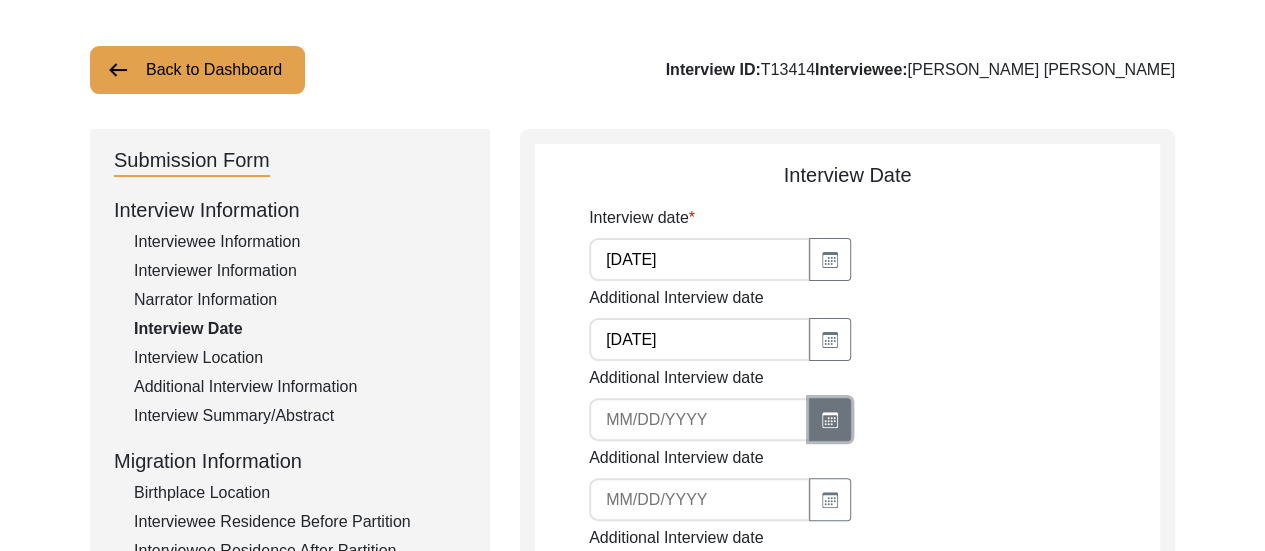 click 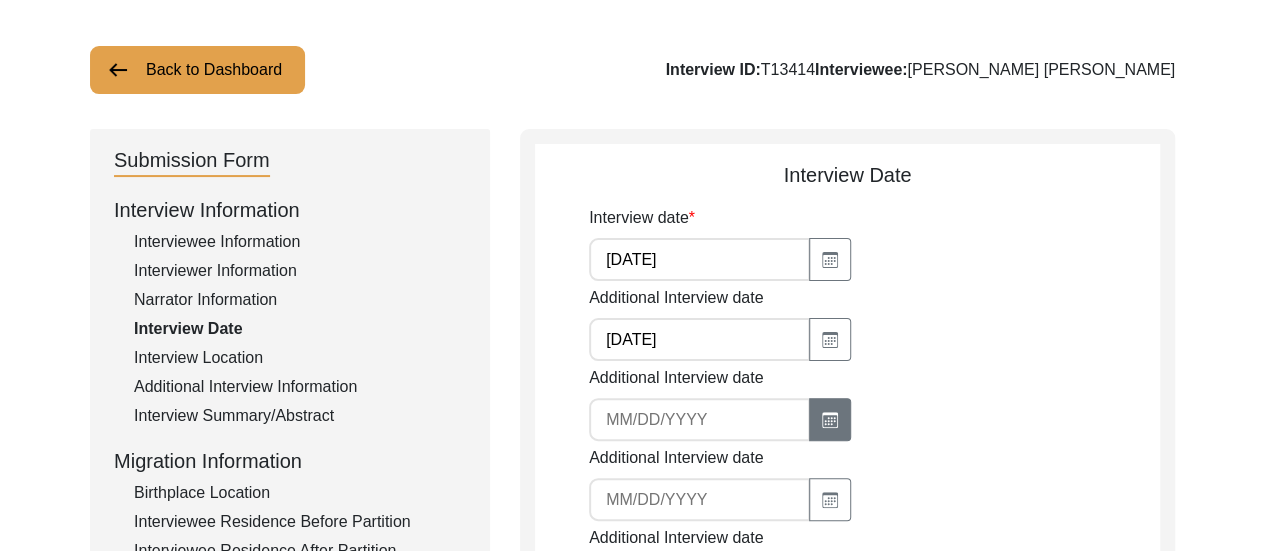 select on "7" 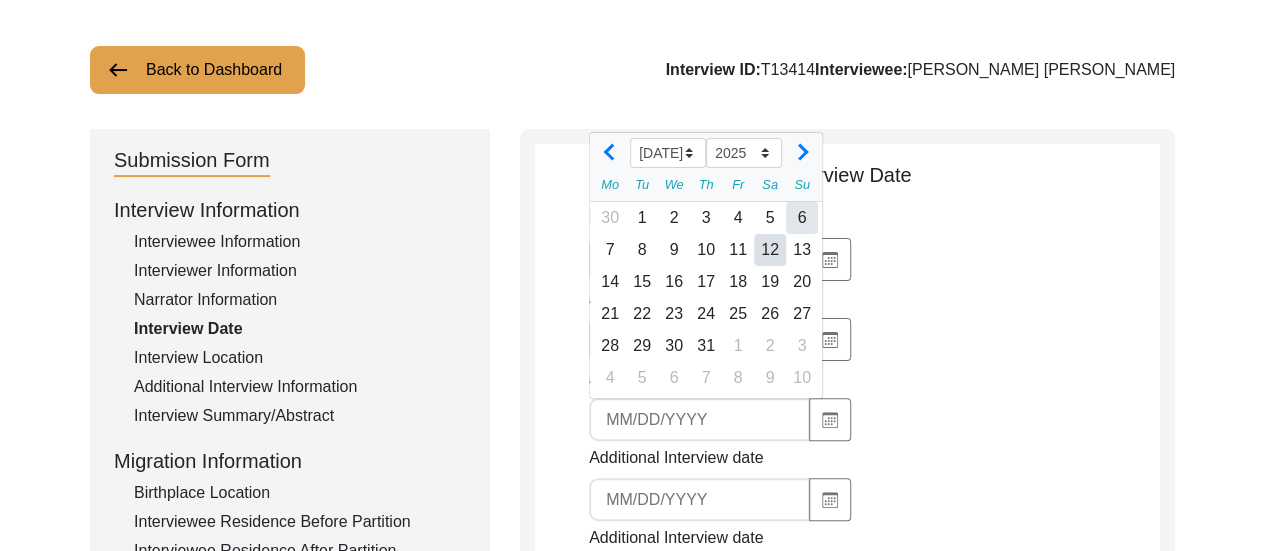 click on "6" 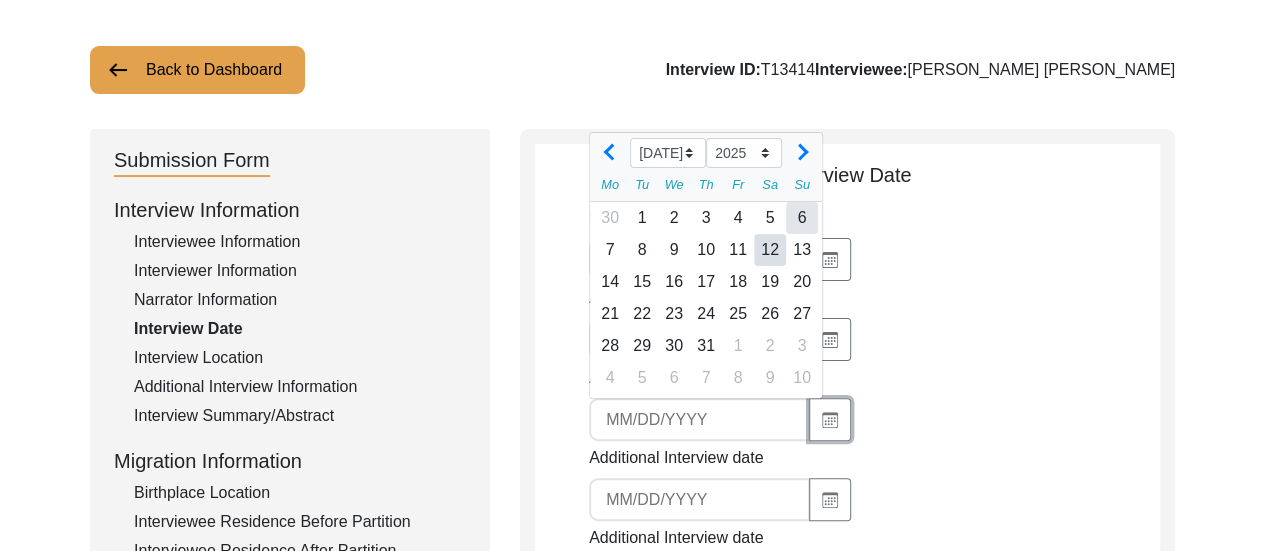type on "[DATE]" 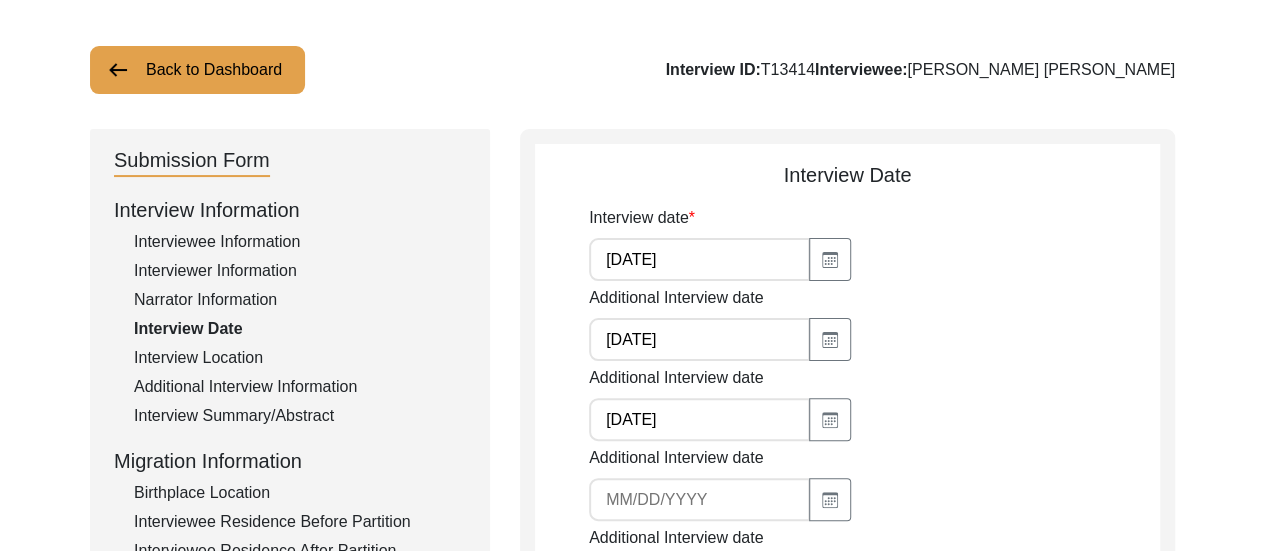 click on "Additional Interview date [DATE]" 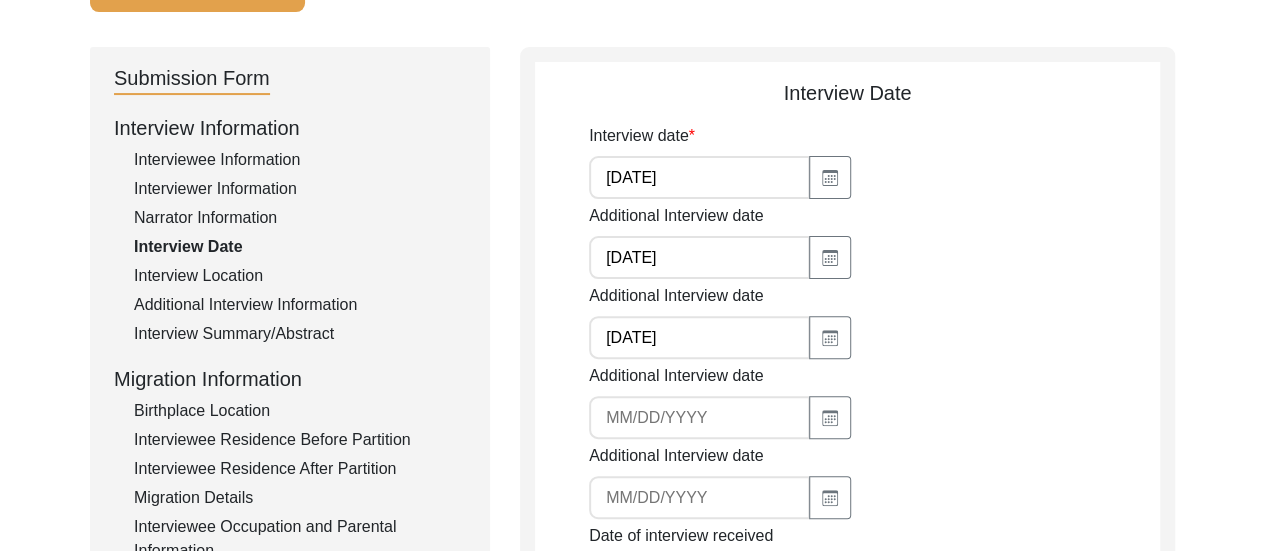 scroll, scrollTop: 214, scrollLeft: 0, axis: vertical 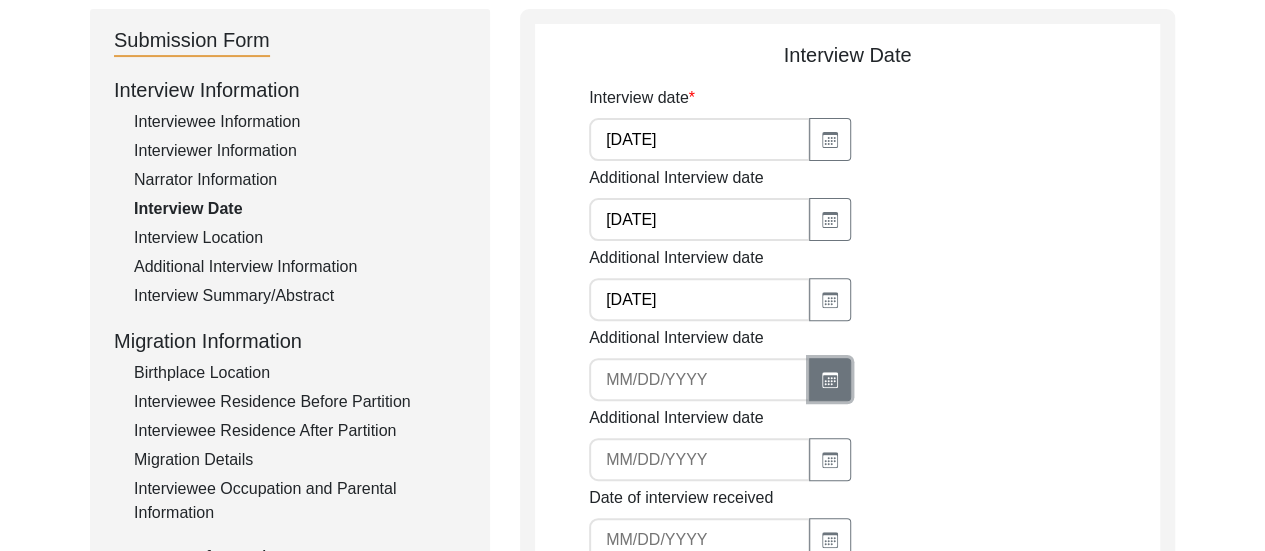 click 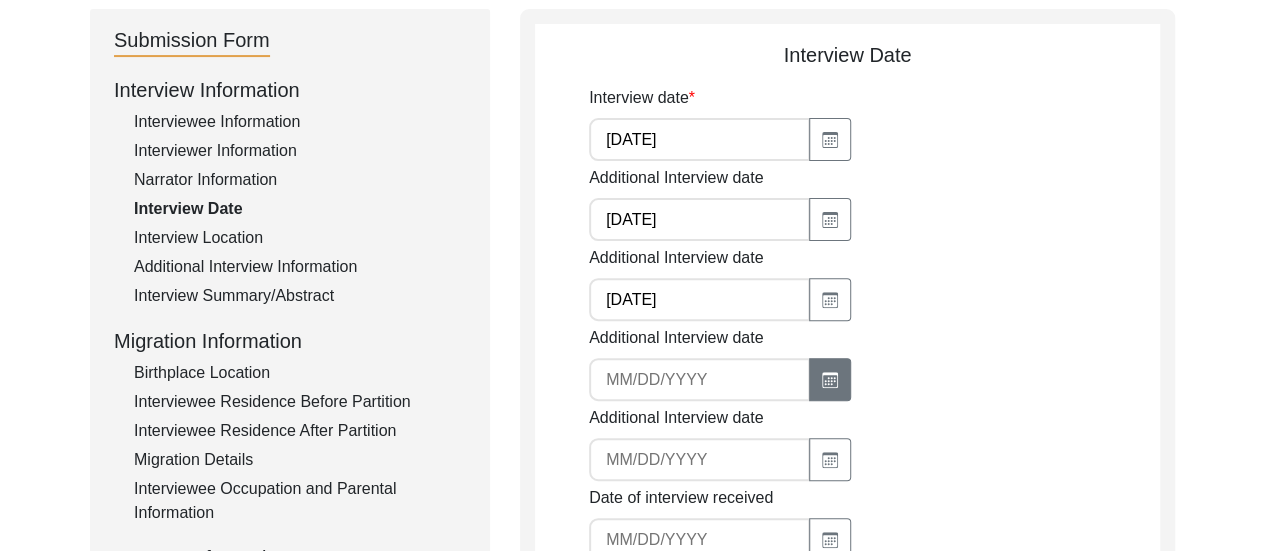 select on "7" 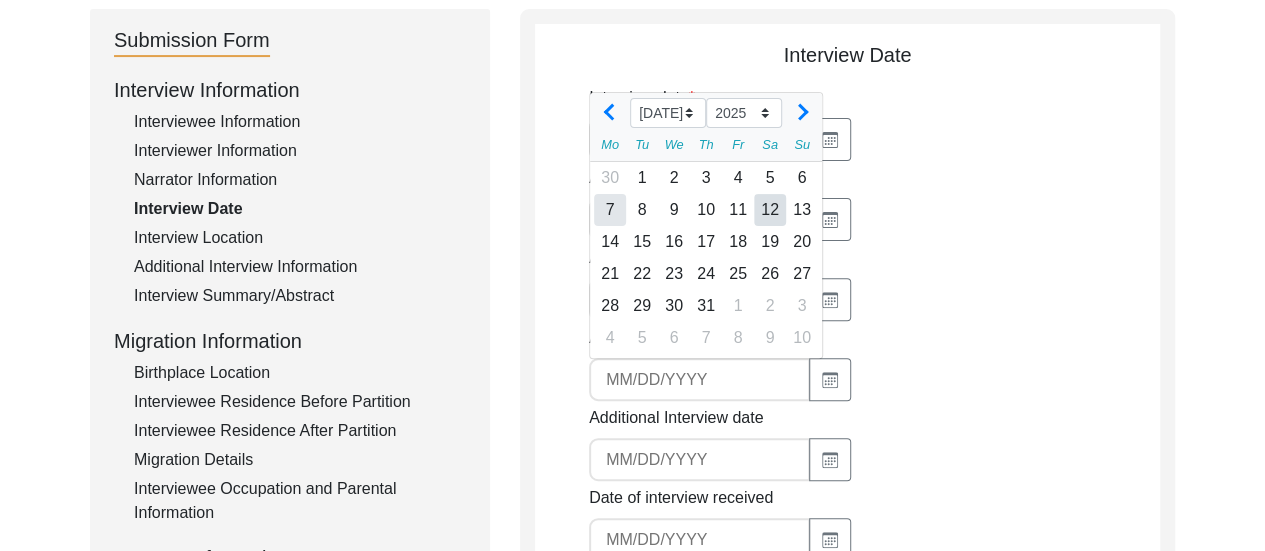 click on "7" 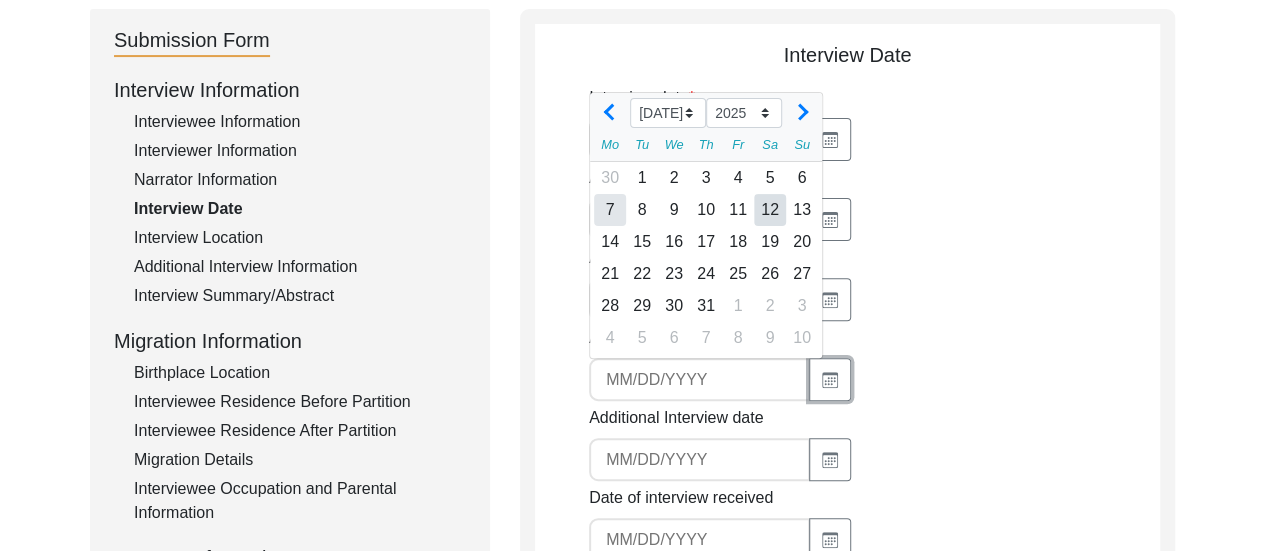 type on "[DATE]" 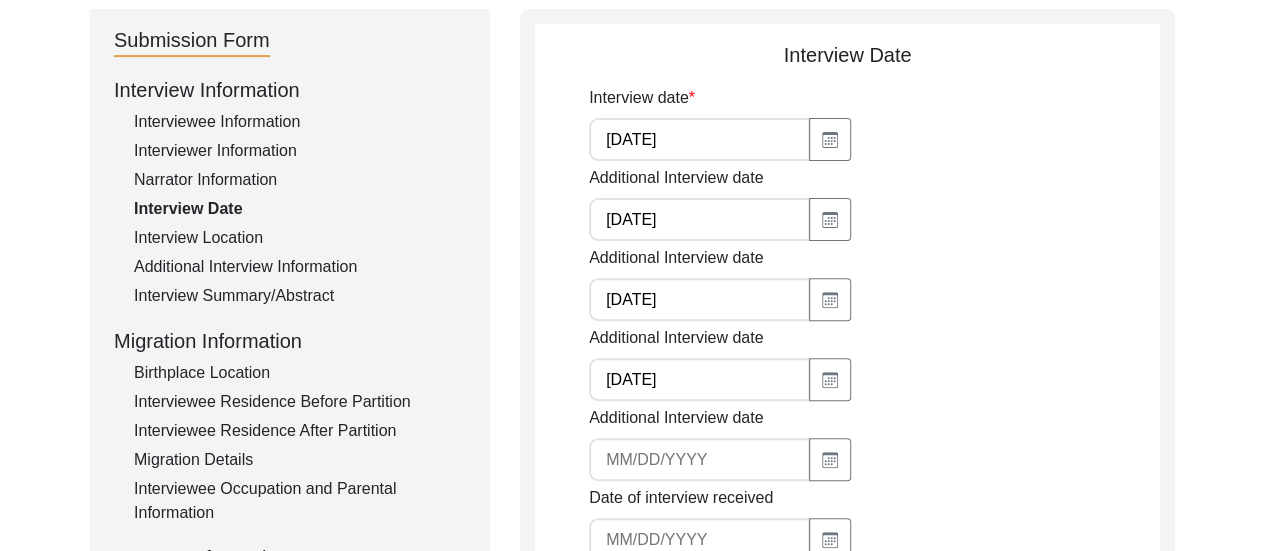 click on "Additional Interview date [DATE]" 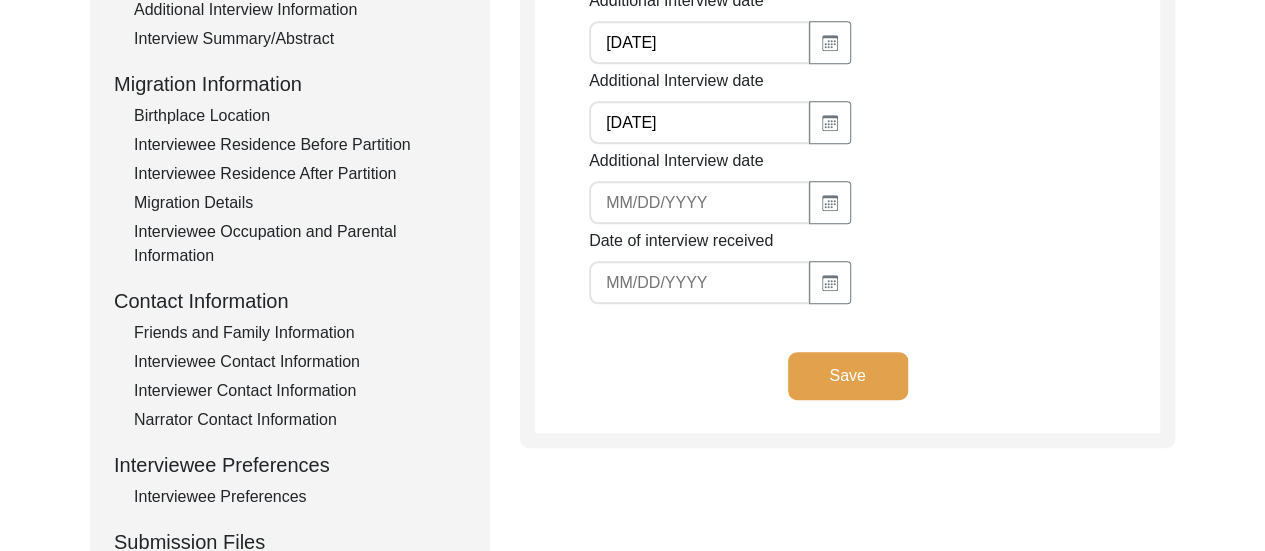 scroll, scrollTop: 694, scrollLeft: 0, axis: vertical 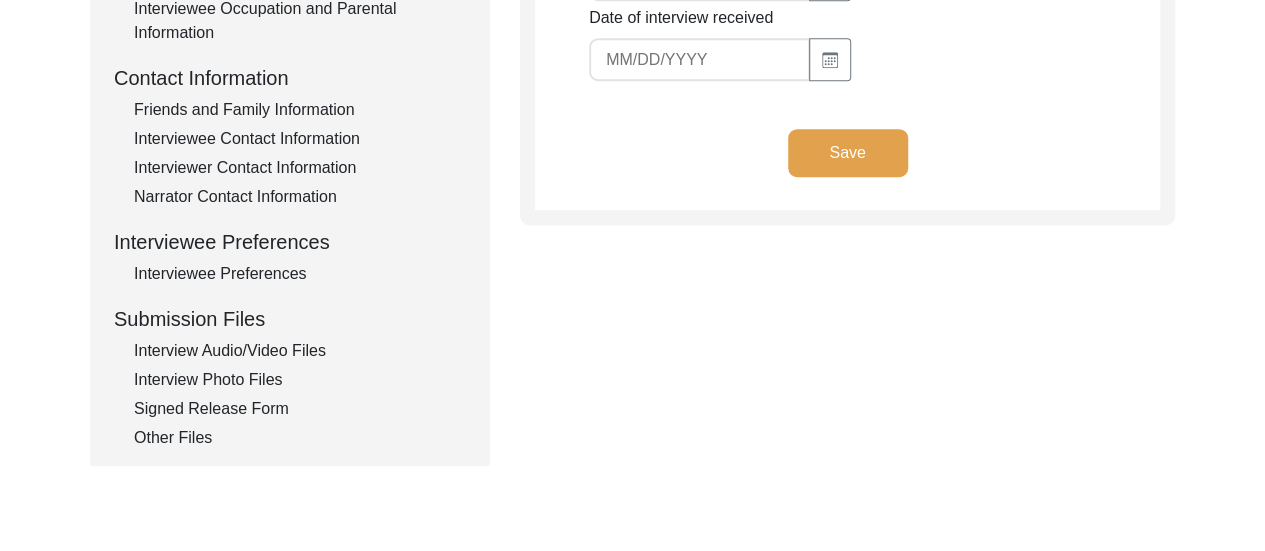 click on "Save" 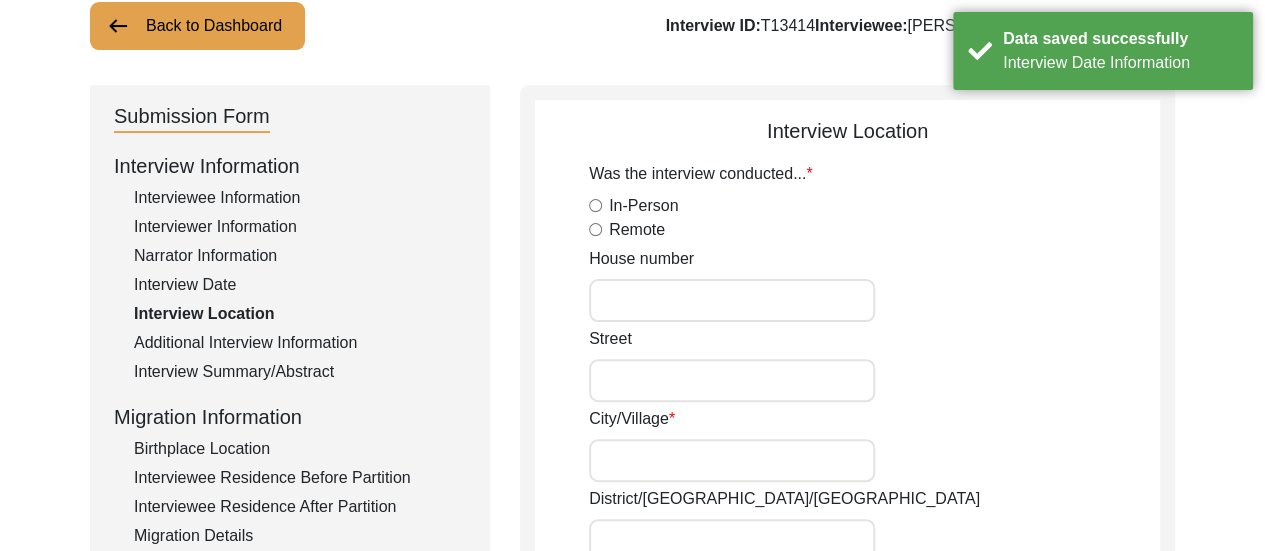 scroll, scrollTop: 134, scrollLeft: 0, axis: vertical 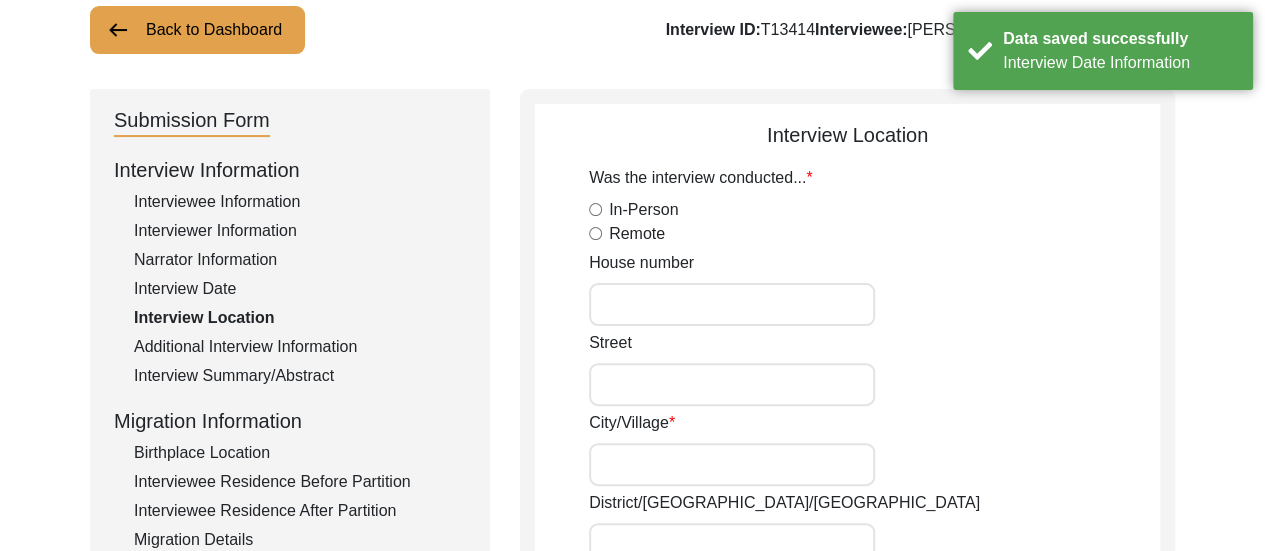 click on "Remote" 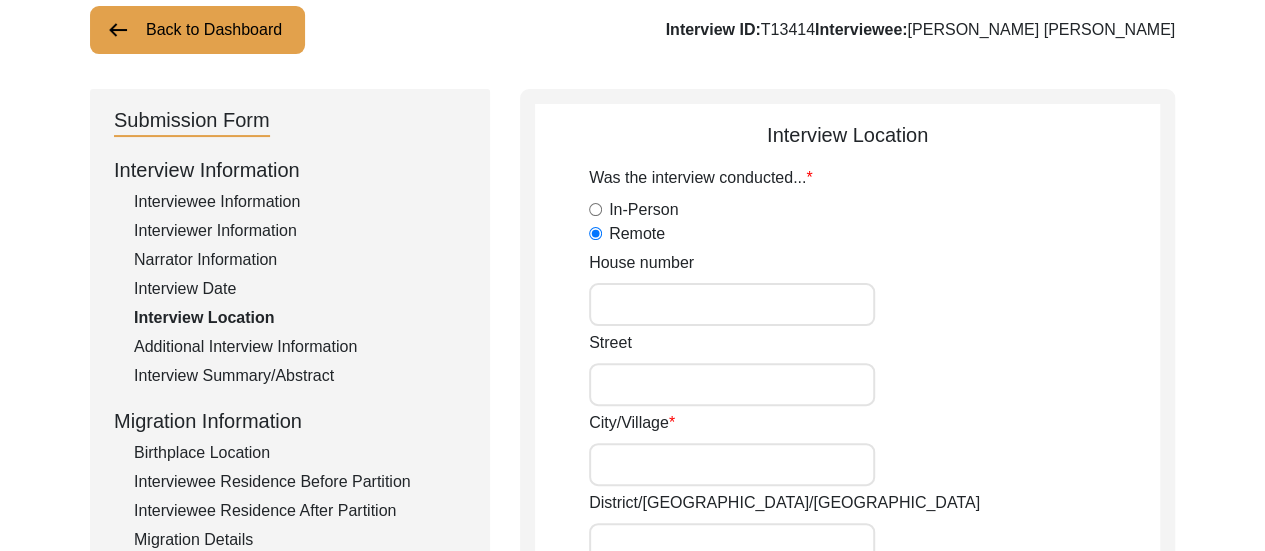 click on "Street" 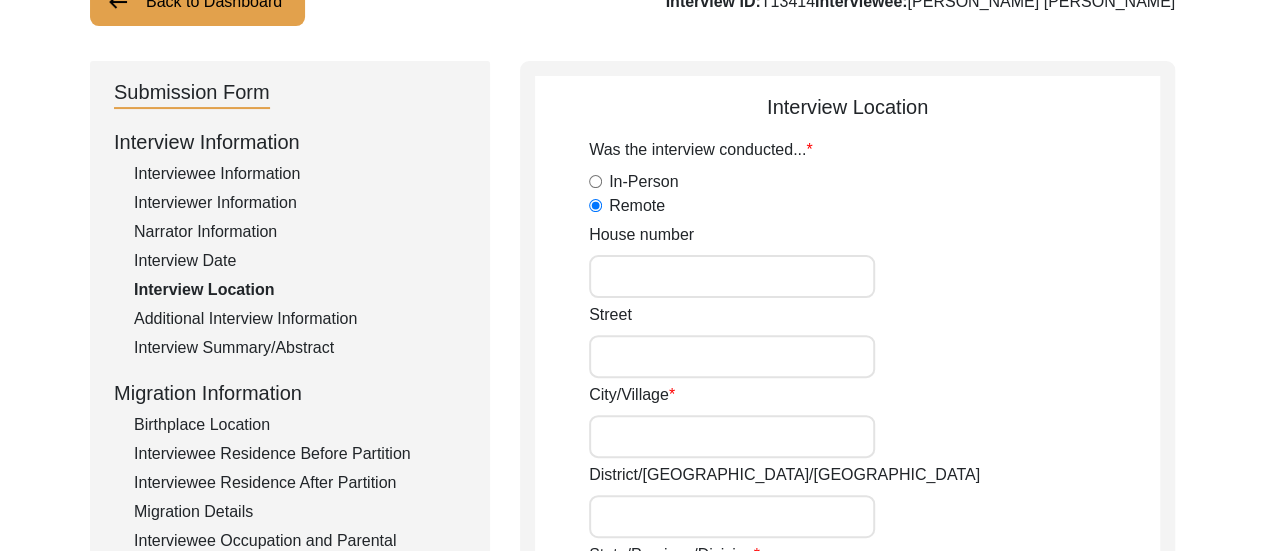 scroll, scrollTop: 160, scrollLeft: 0, axis: vertical 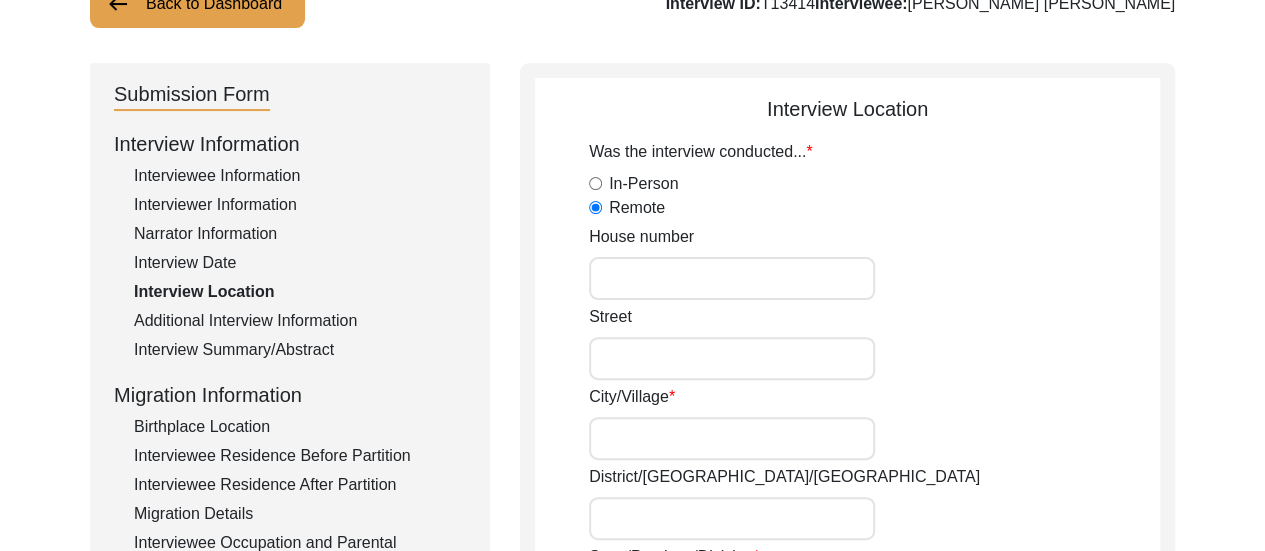 click on "House number" at bounding box center (732, 278) 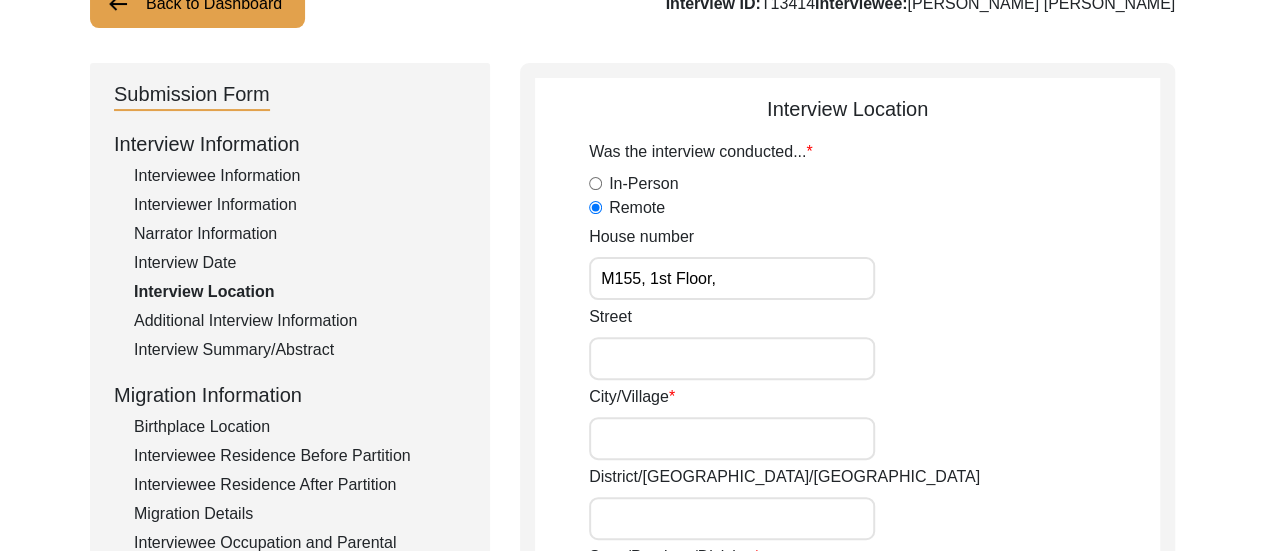 type on "M155, 1st Floor," 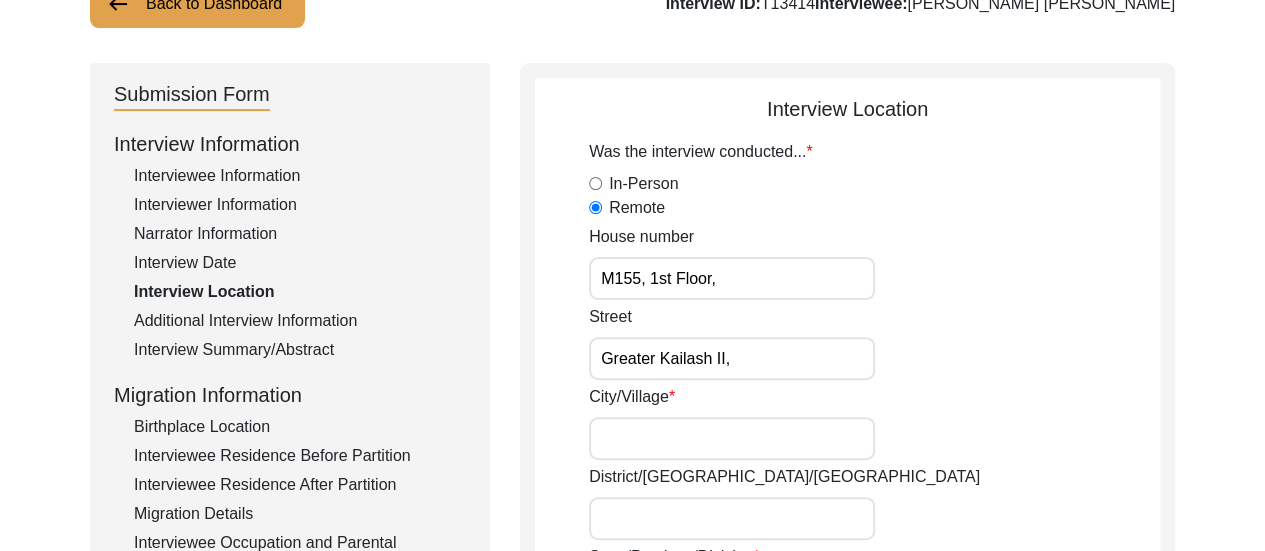 type on "Greater Kailash II," 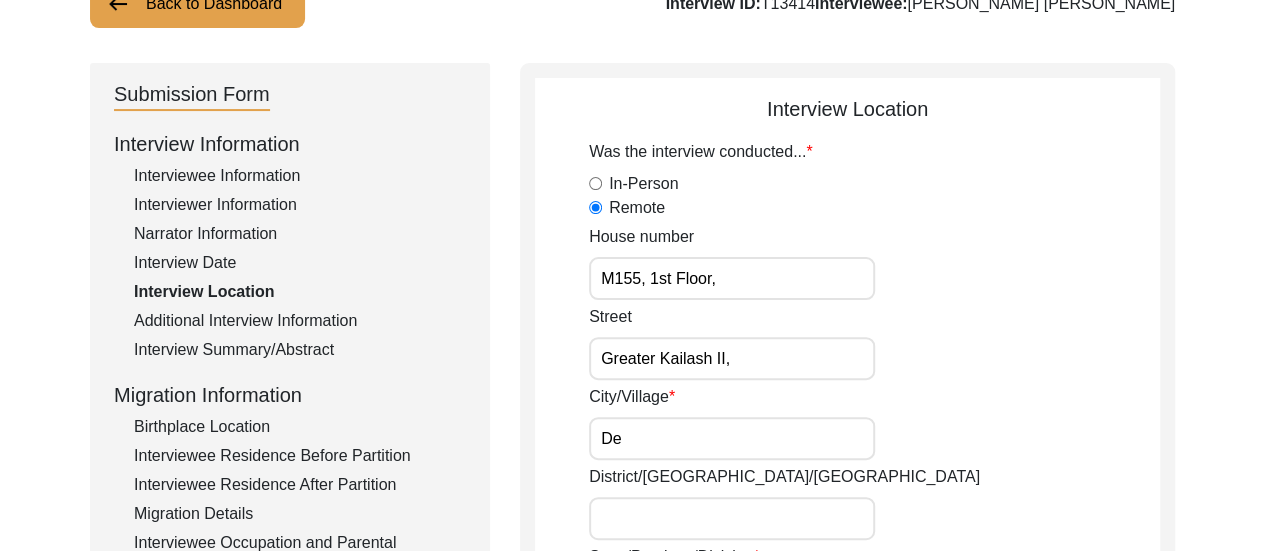 type on "D" 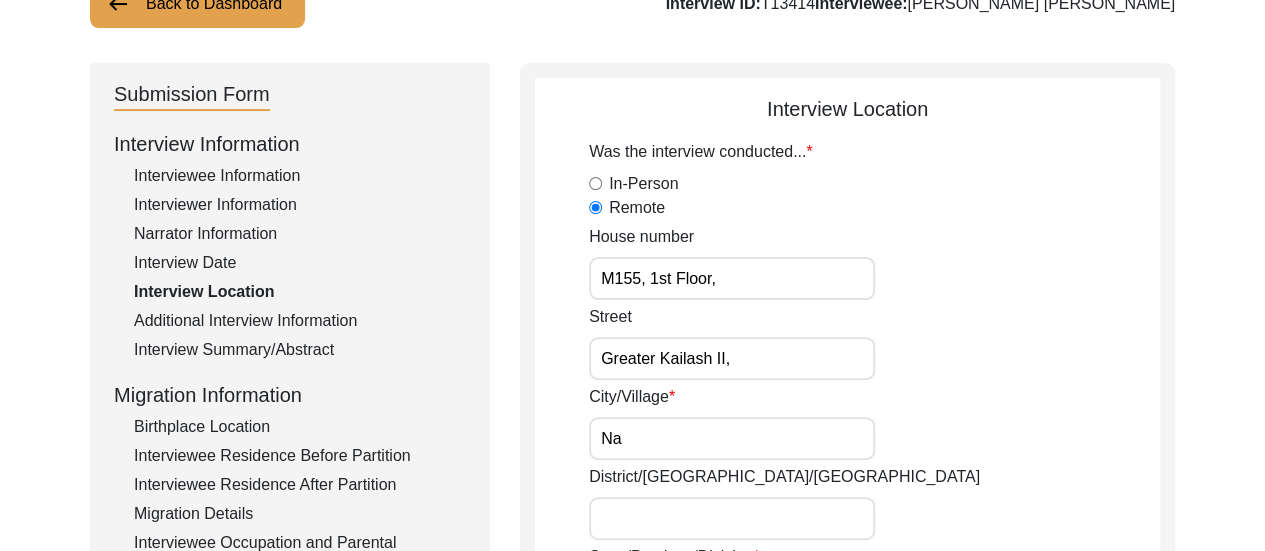 type on "N" 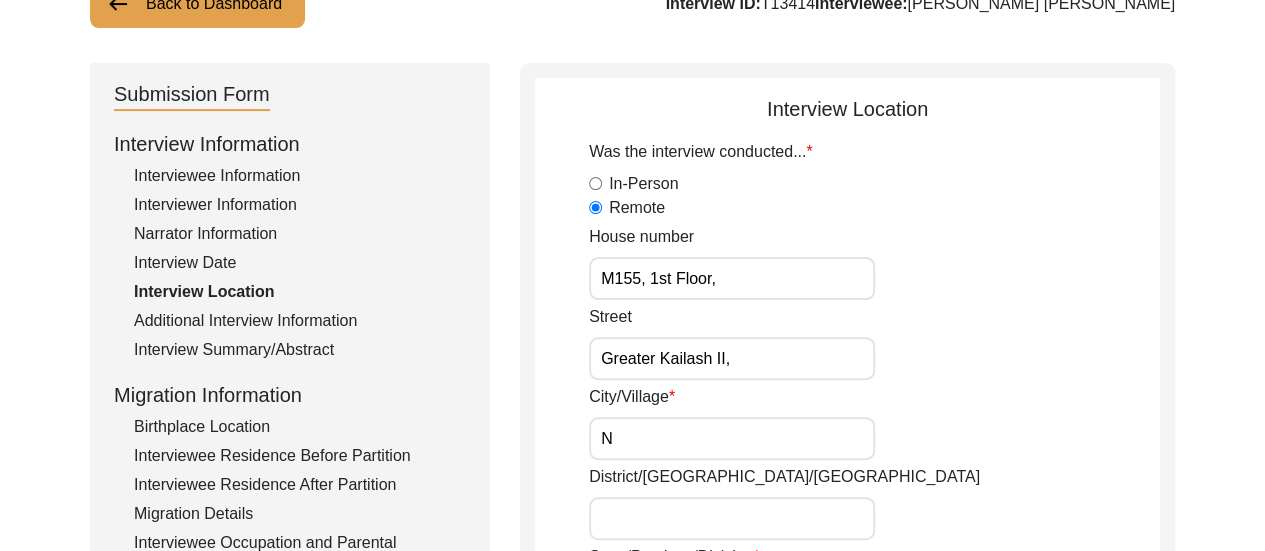 type 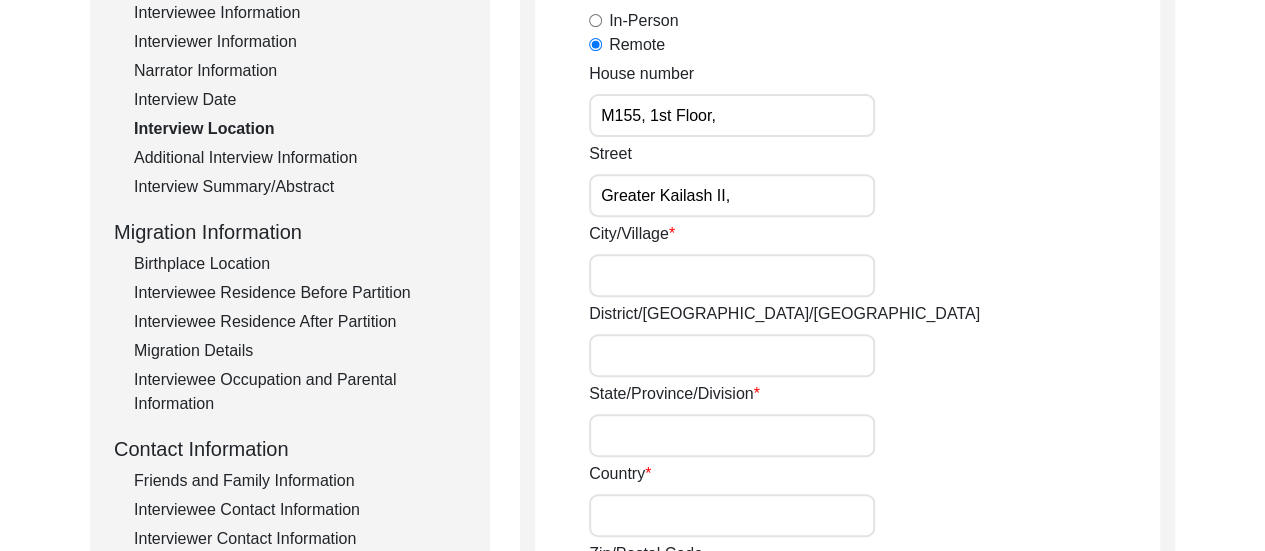 scroll, scrollTop: 332, scrollLeft: 0, axis: vertical 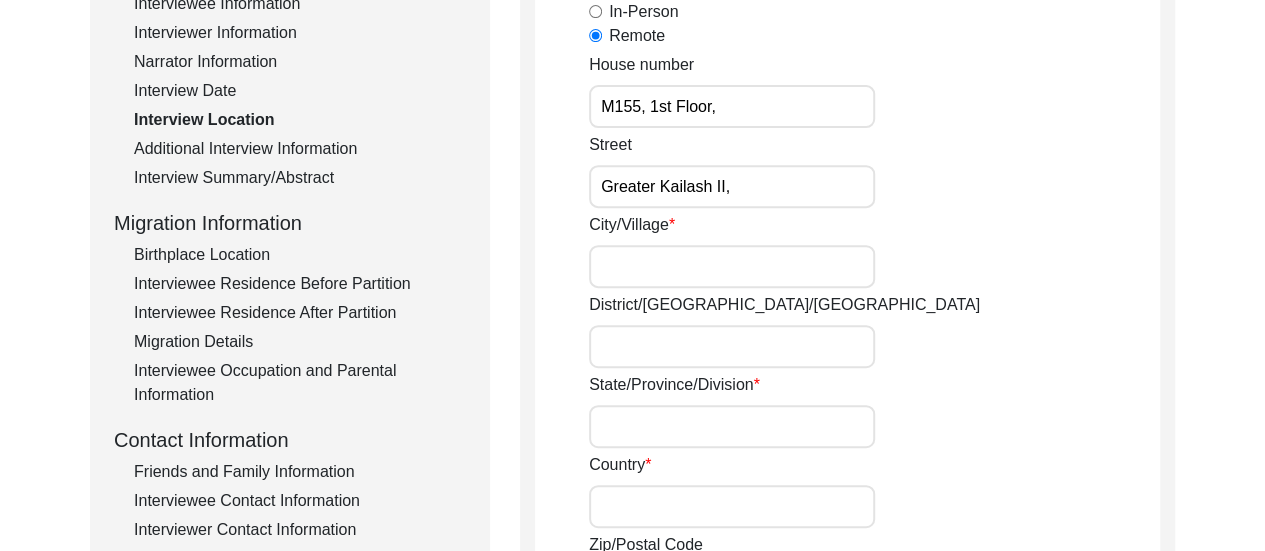 click on "District/[GEOGRAPHIC_DATA]/[GEOGRAPHIC_DATA]" at bounding box center [732, 346] 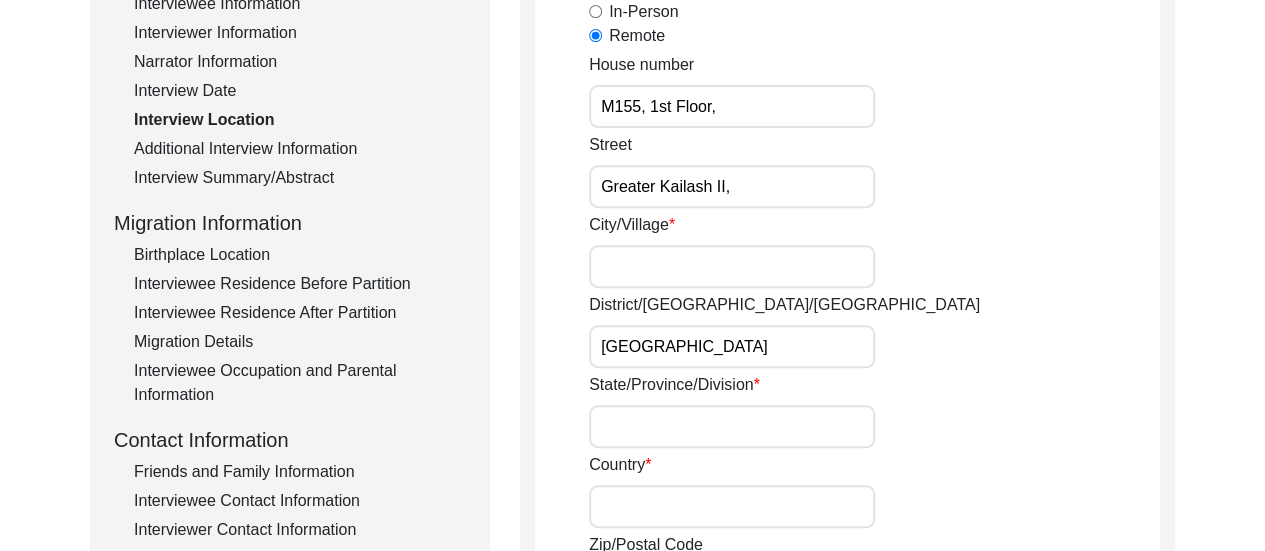 type on "[GEOGRAPHIC_DATA]" 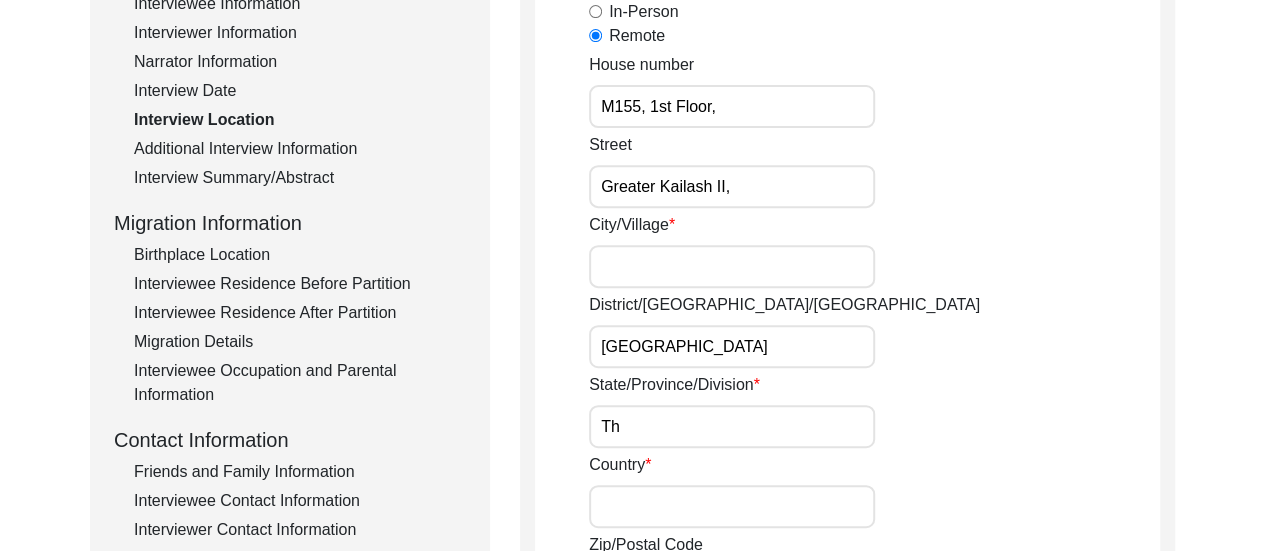 type on "T" 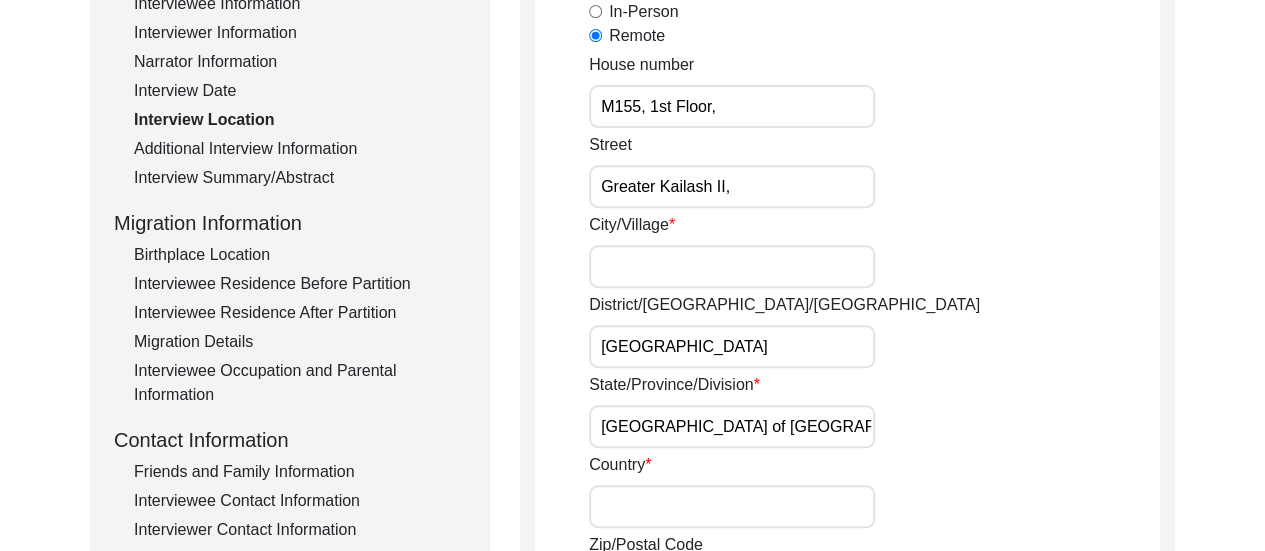 type on "[GEOGRAPHIC_DATA] of [GEOGRAPHIC_DATA]" 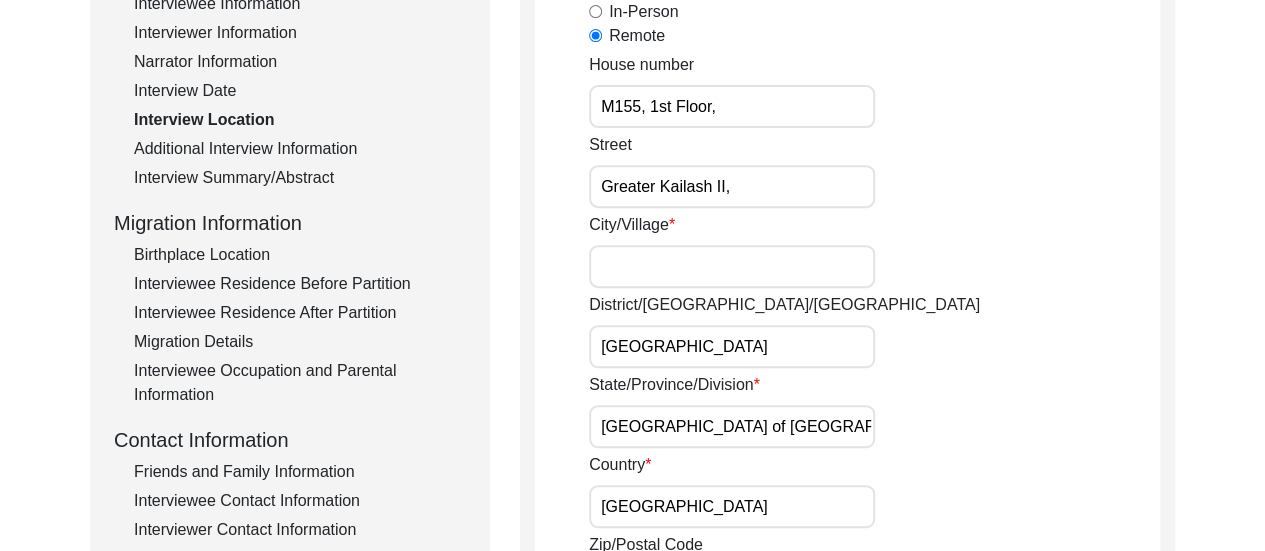 type on "[GEOGRAPHIC_DATA]" 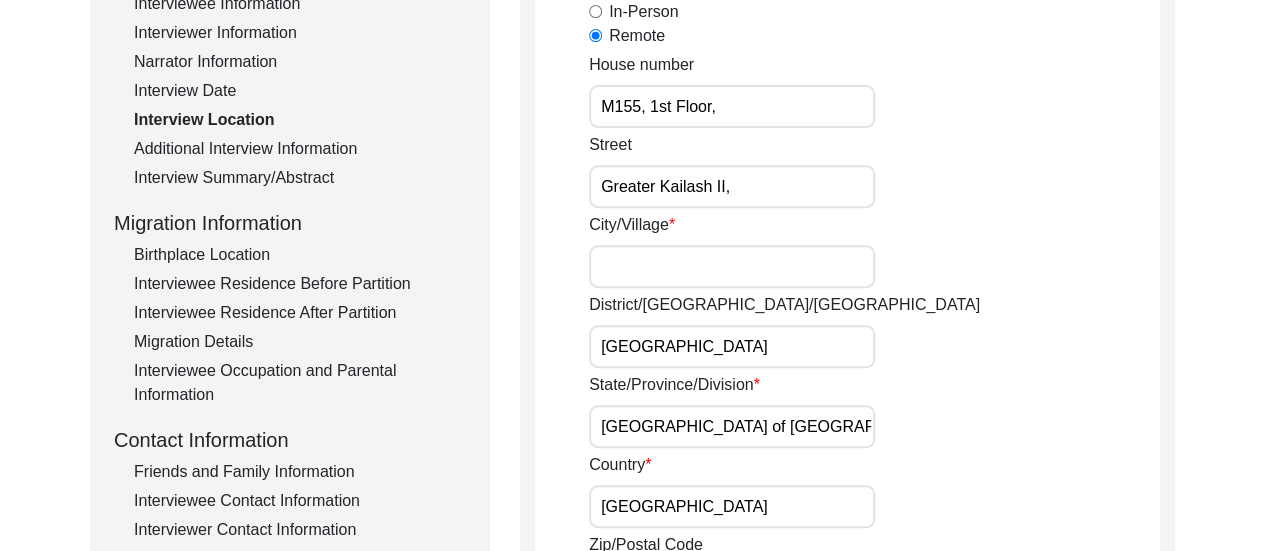 click on "[GEOGRAPHIC_DATA] of [GEOGRAPHIC_DATA]" at bounding box center (732, 426) 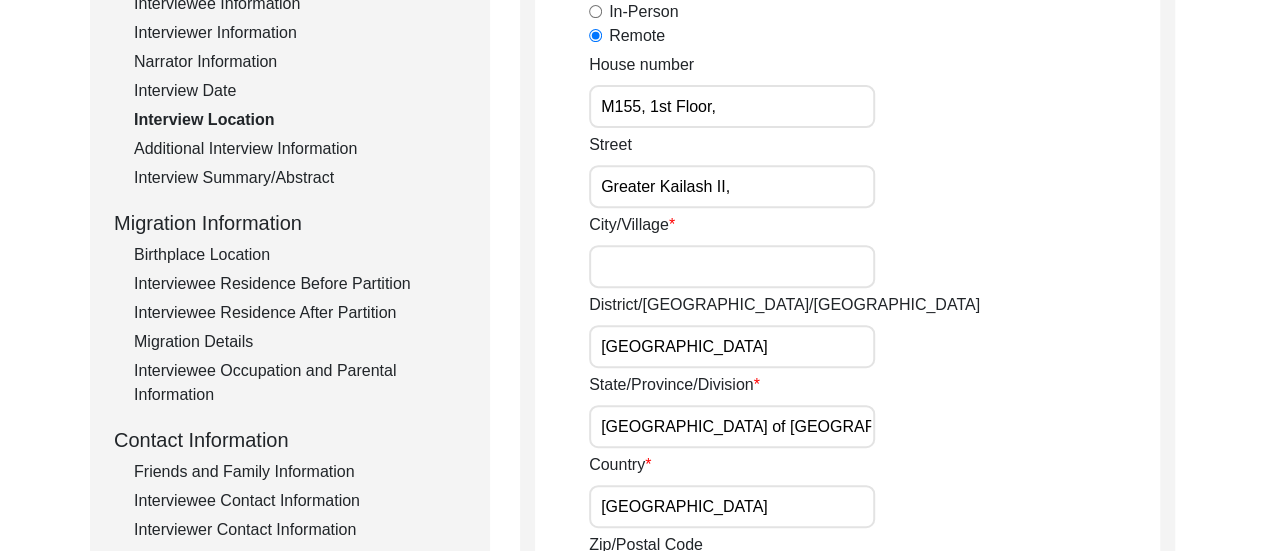 paste on "[GEOGRAPHIC_DATA] of [GEOGRAPHIC_DATA]" 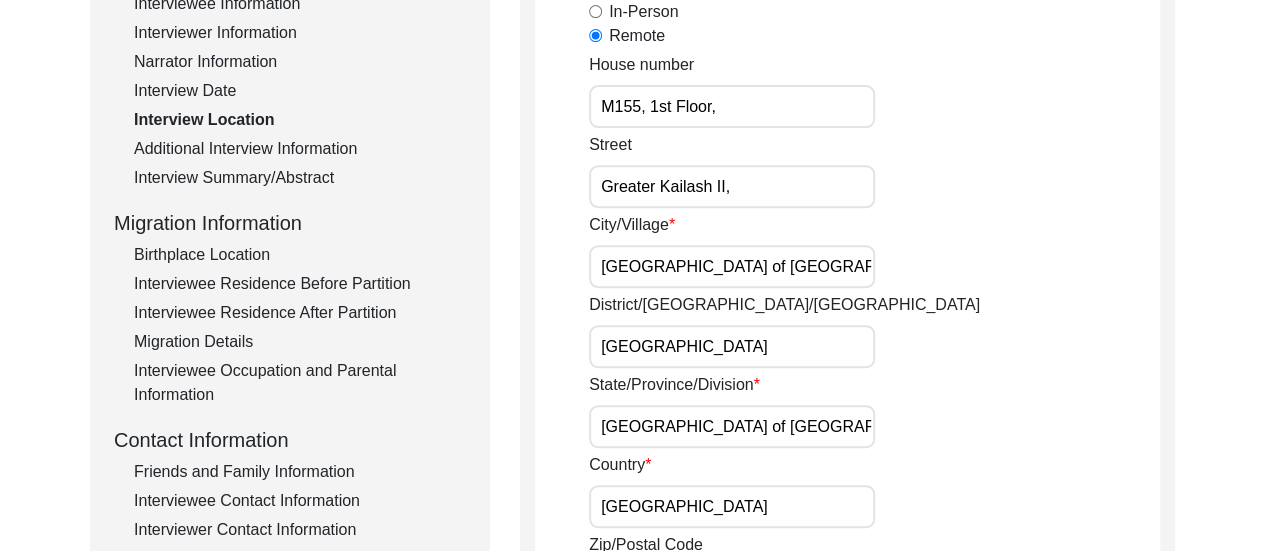 click on "City/[GEOGRAPHIC_DATA] of [GEOGRAPHIC_DATA]" 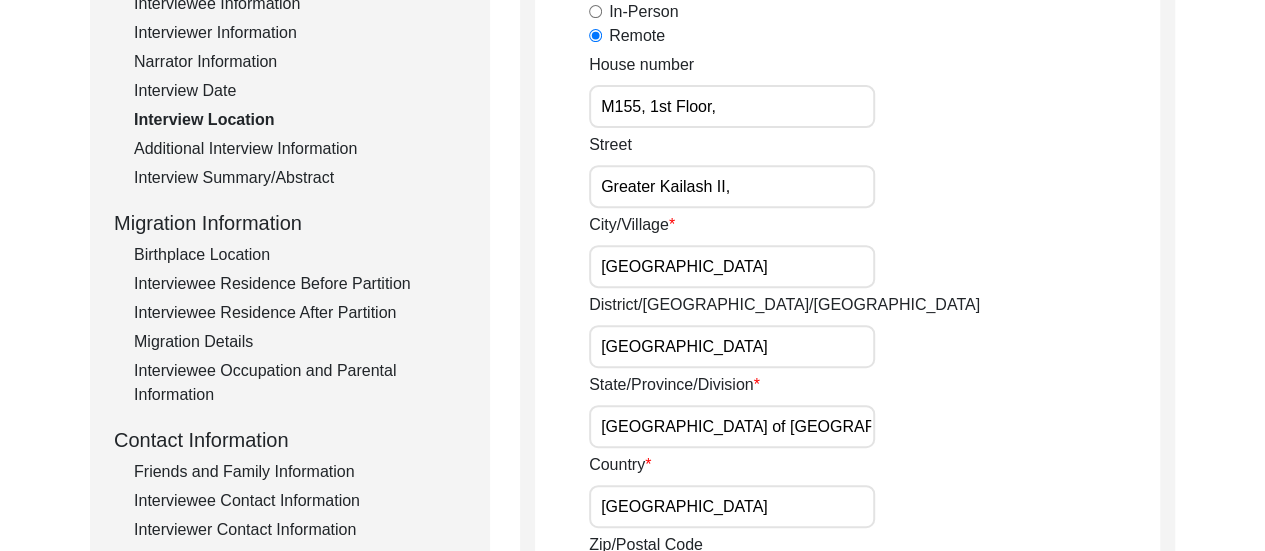 type on "[GEOGRAPHIC_DATA]" 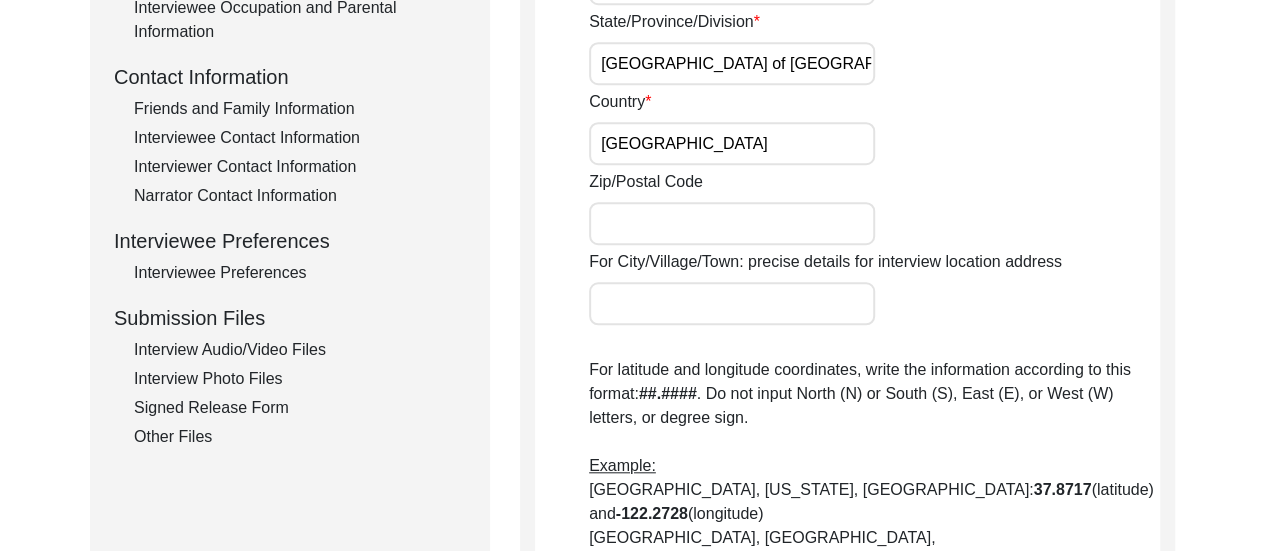 scroll, scrollTop: 732, scrollLeft: 0, axis: vertical 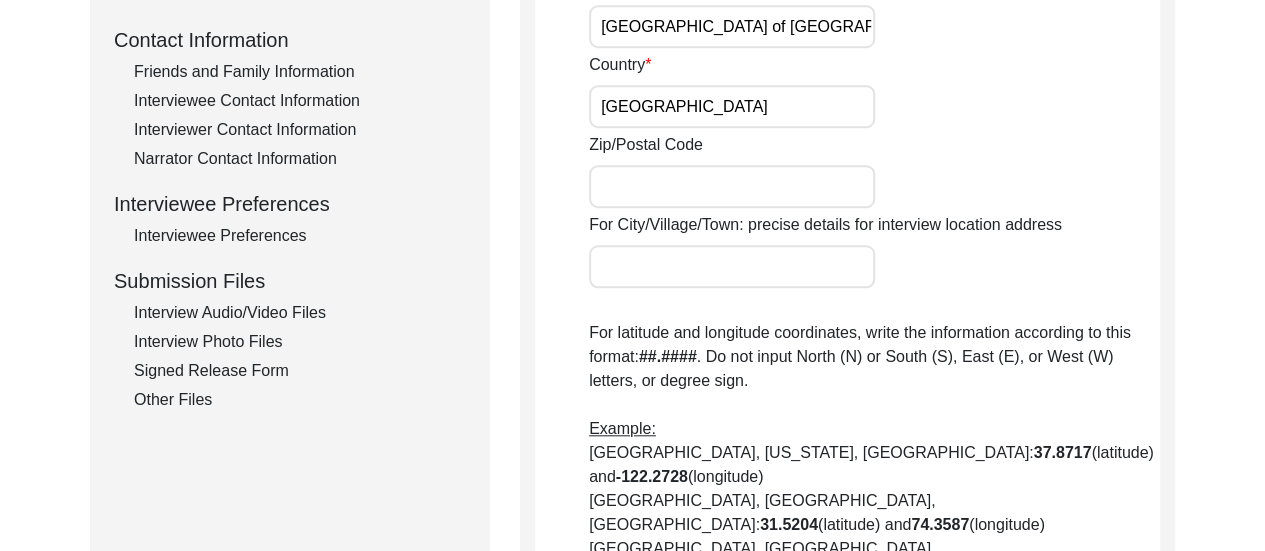 click on "Zip/Postal Code" at bounding box center [732, 186] 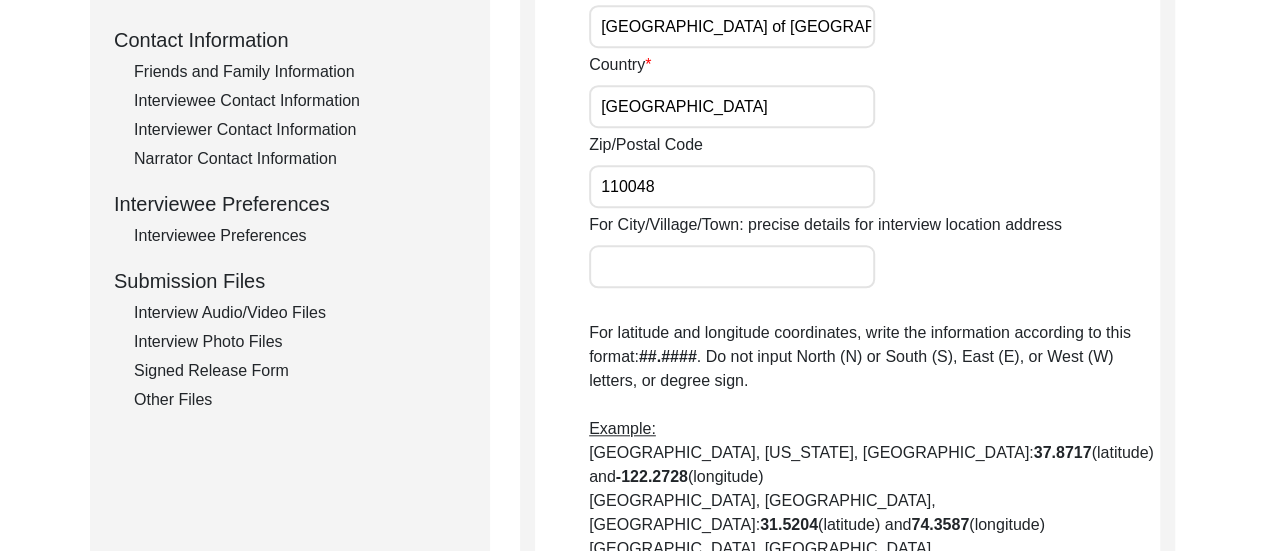 type on "110048" 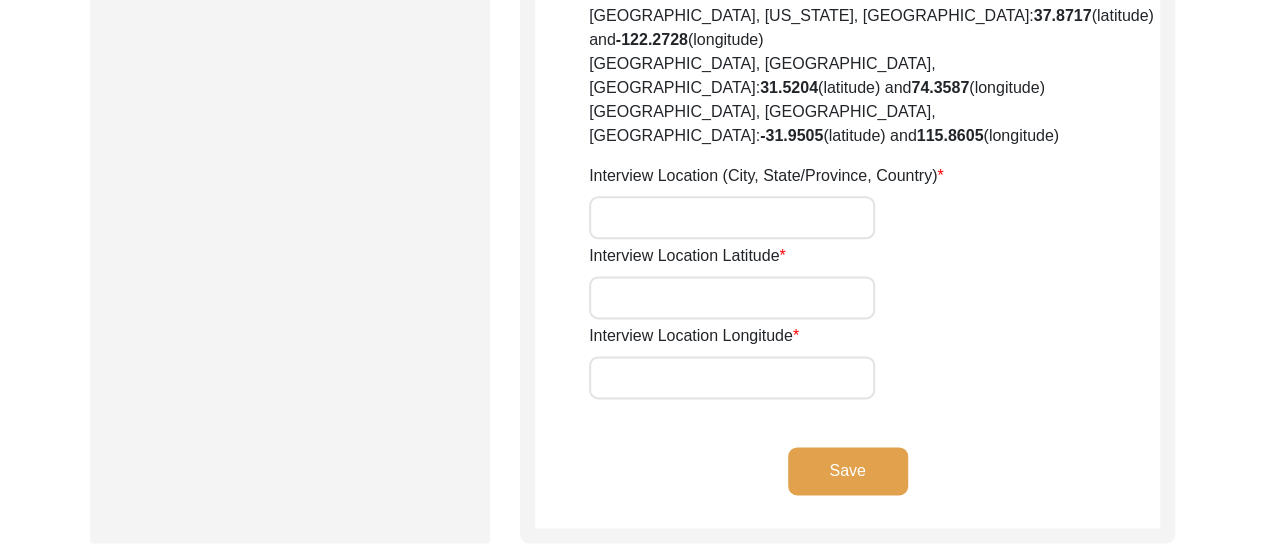 scroll, scrollTop: 1172, scrollLeft: 0, axis: vertical 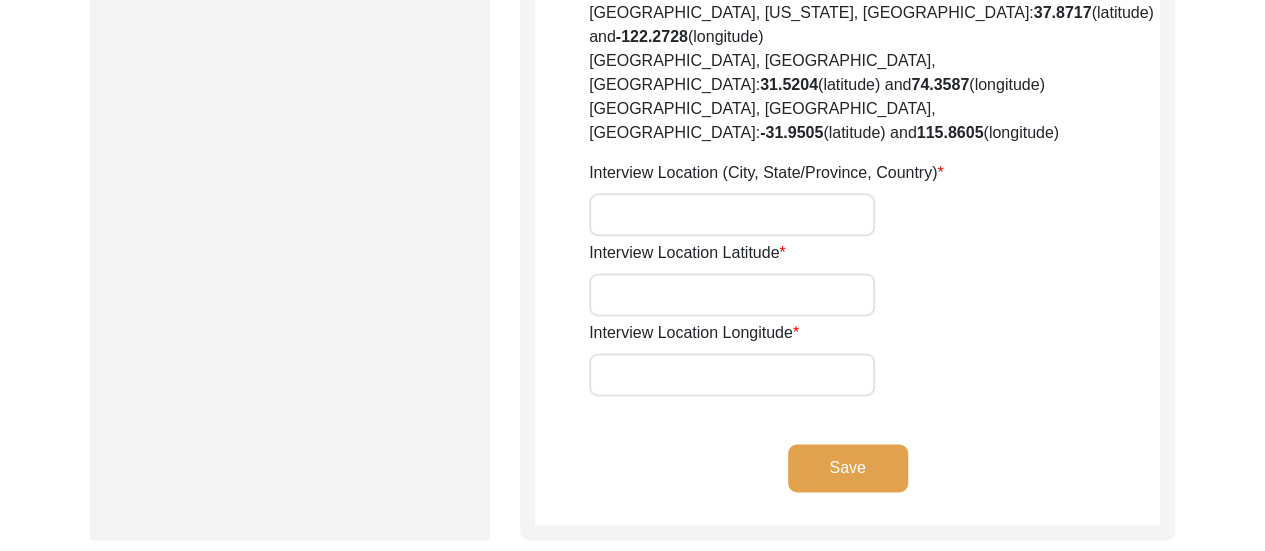 click on "Interview Location (City, State/Province, Country)" at bounding box center (732, 214) 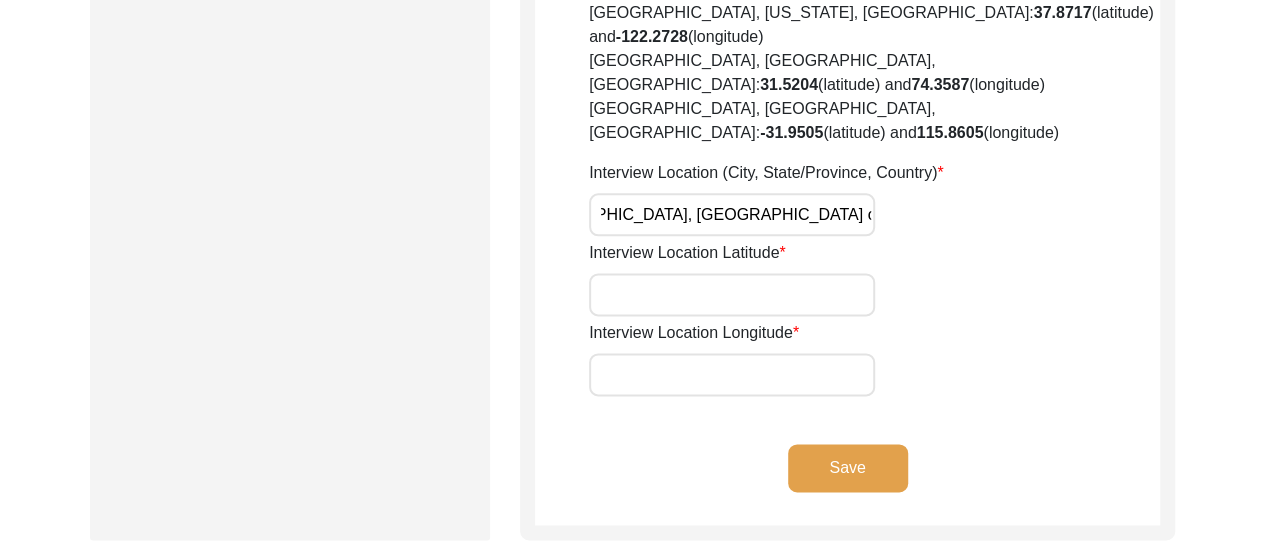 scroll, scrollTop: 0, scrollLeft: 88, axis: horizontal 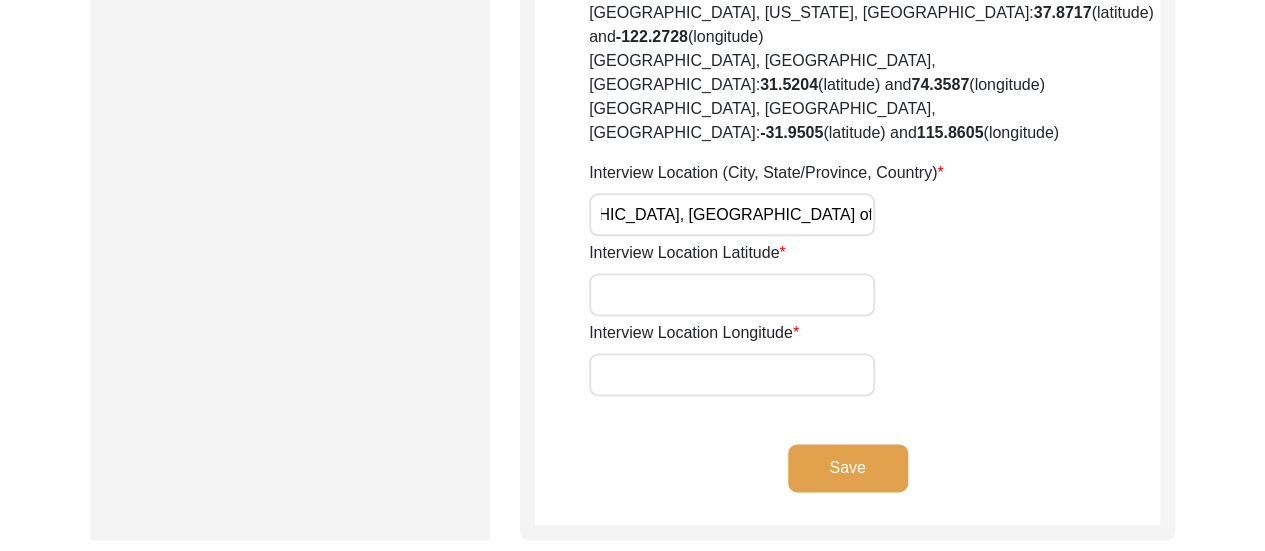 type on "[GEOGRAPHIC_DATA], [GEOGRAPHIC_DATA] of [GEOGRAPHIC_DATA], [GEOGRAPHIC_DATA]" 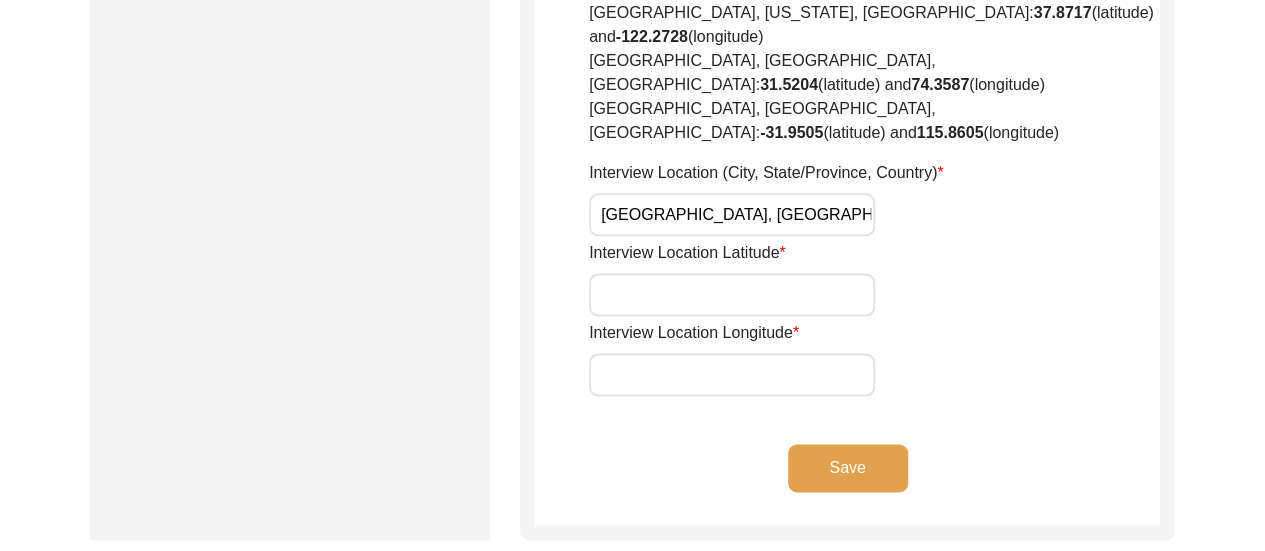 click on "Interview Location Longitude" 